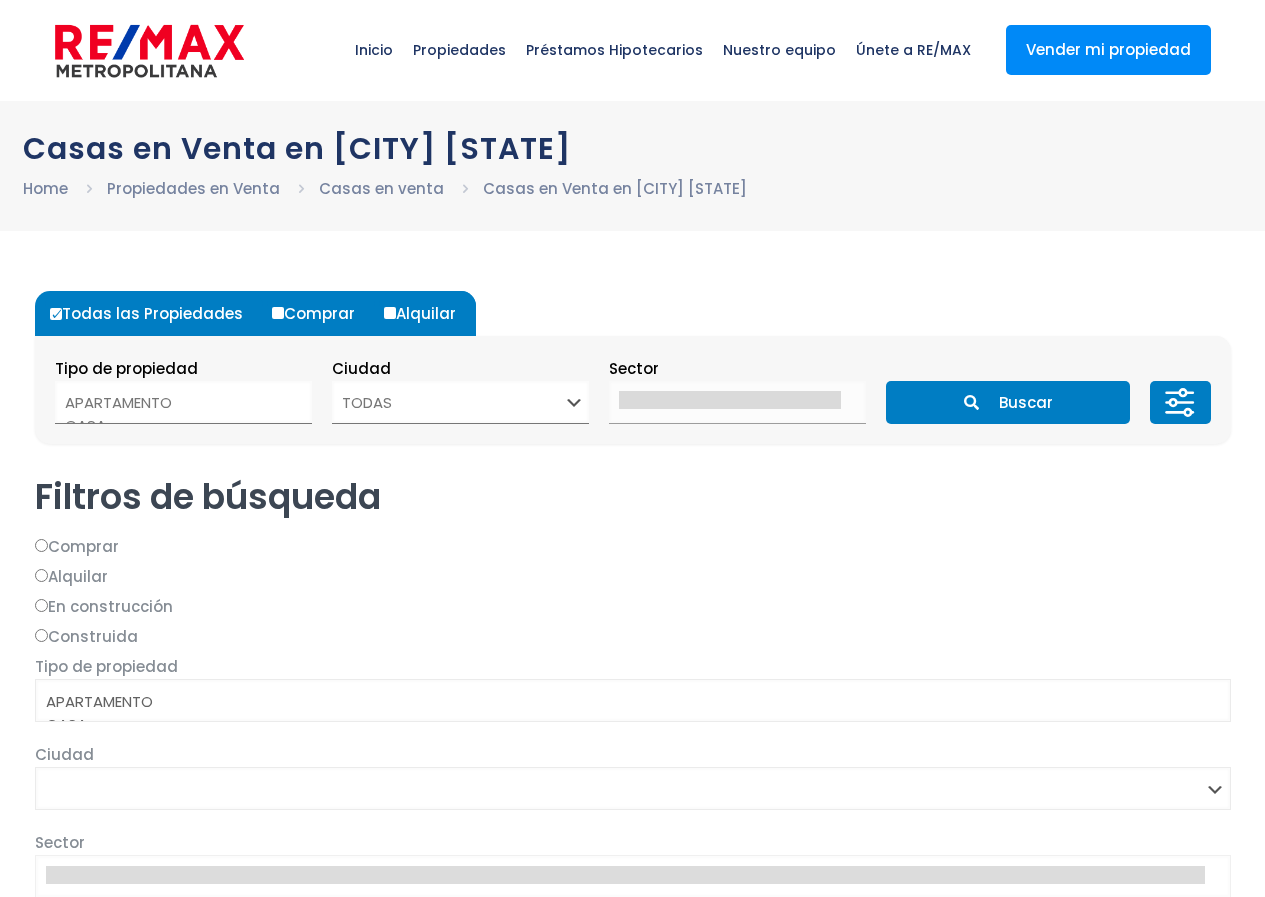 select 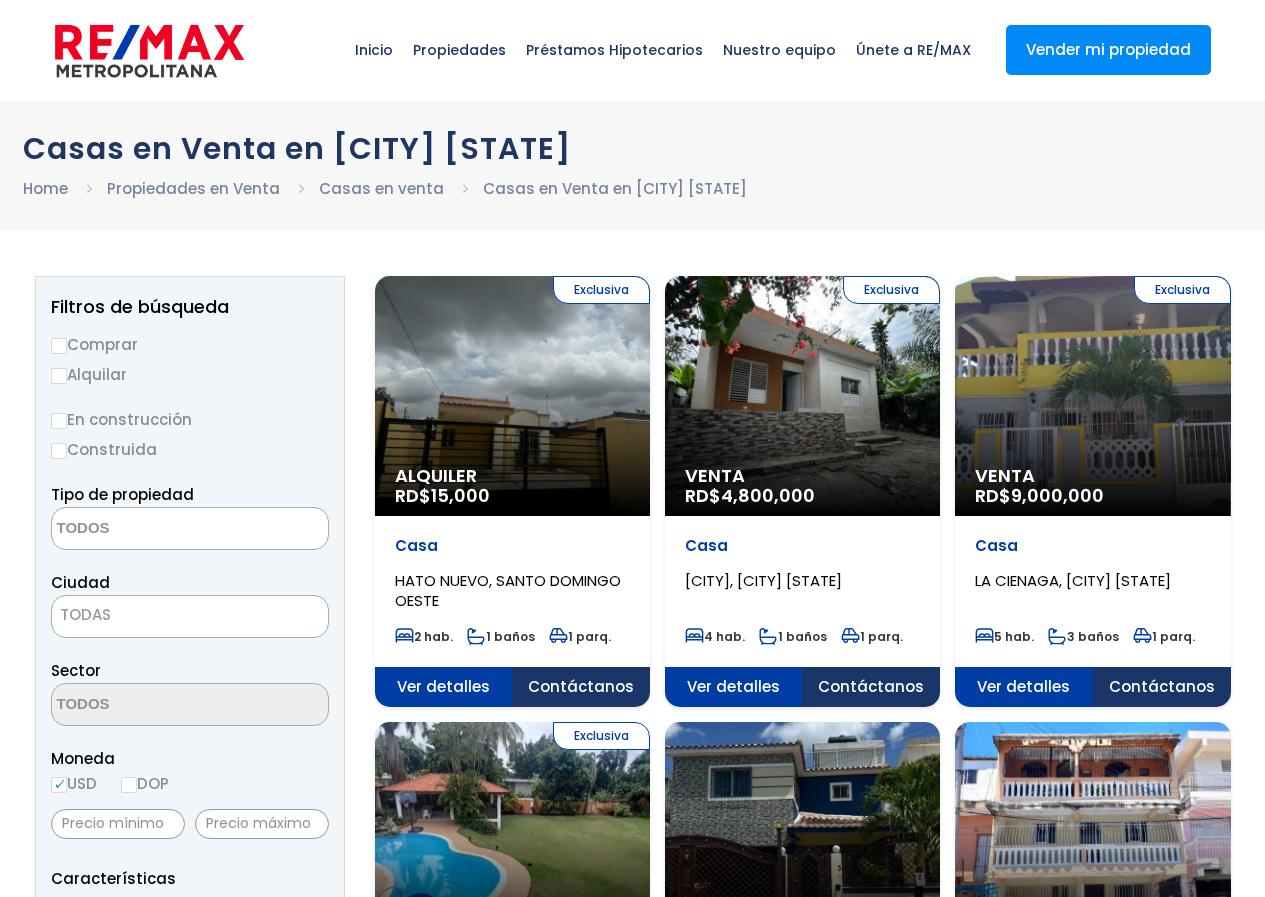 scroll, scrollTop: 0, scrollLeft: 0, axis: both 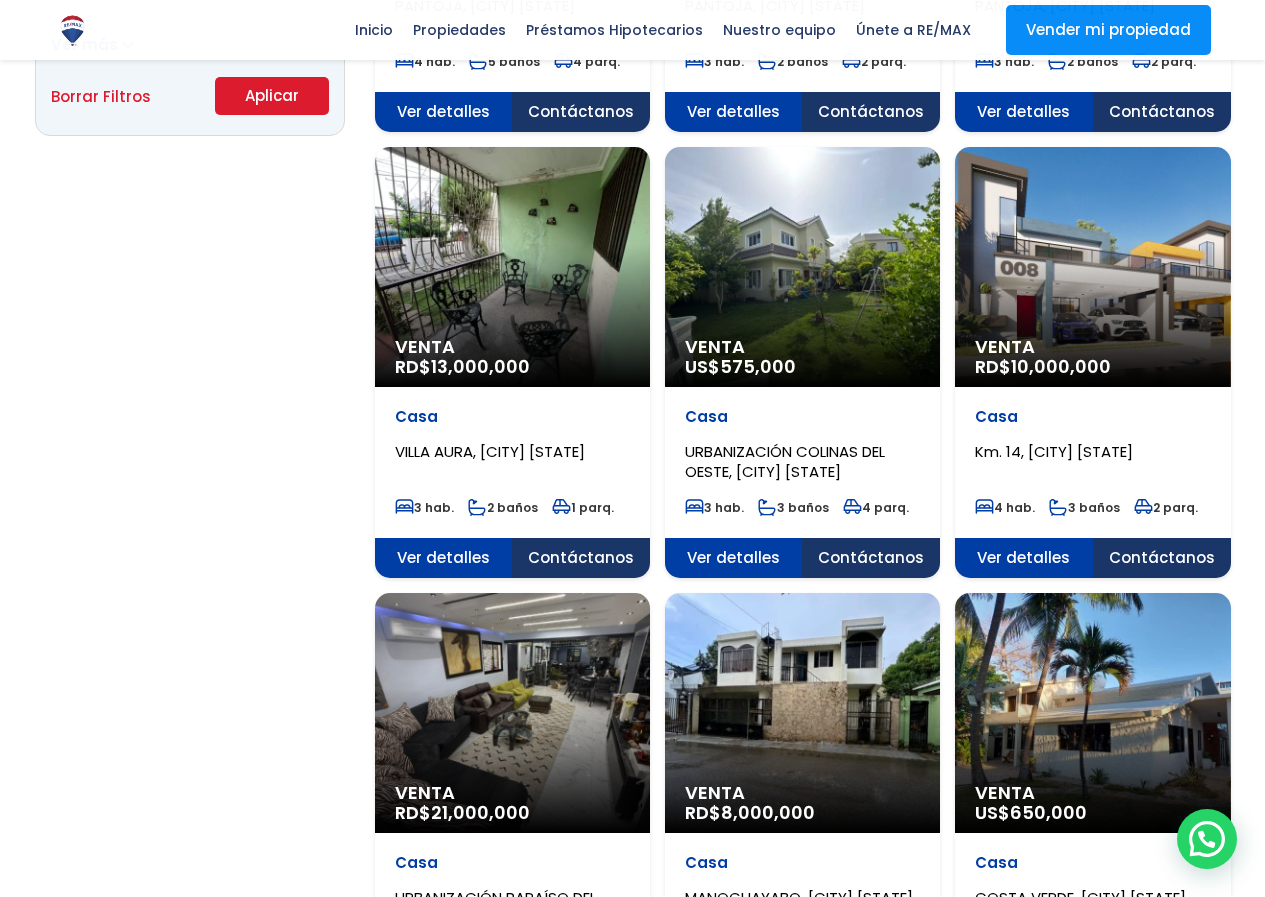 click on "Venta
RD$  10,000,000" at bounding box center (512, -1105) 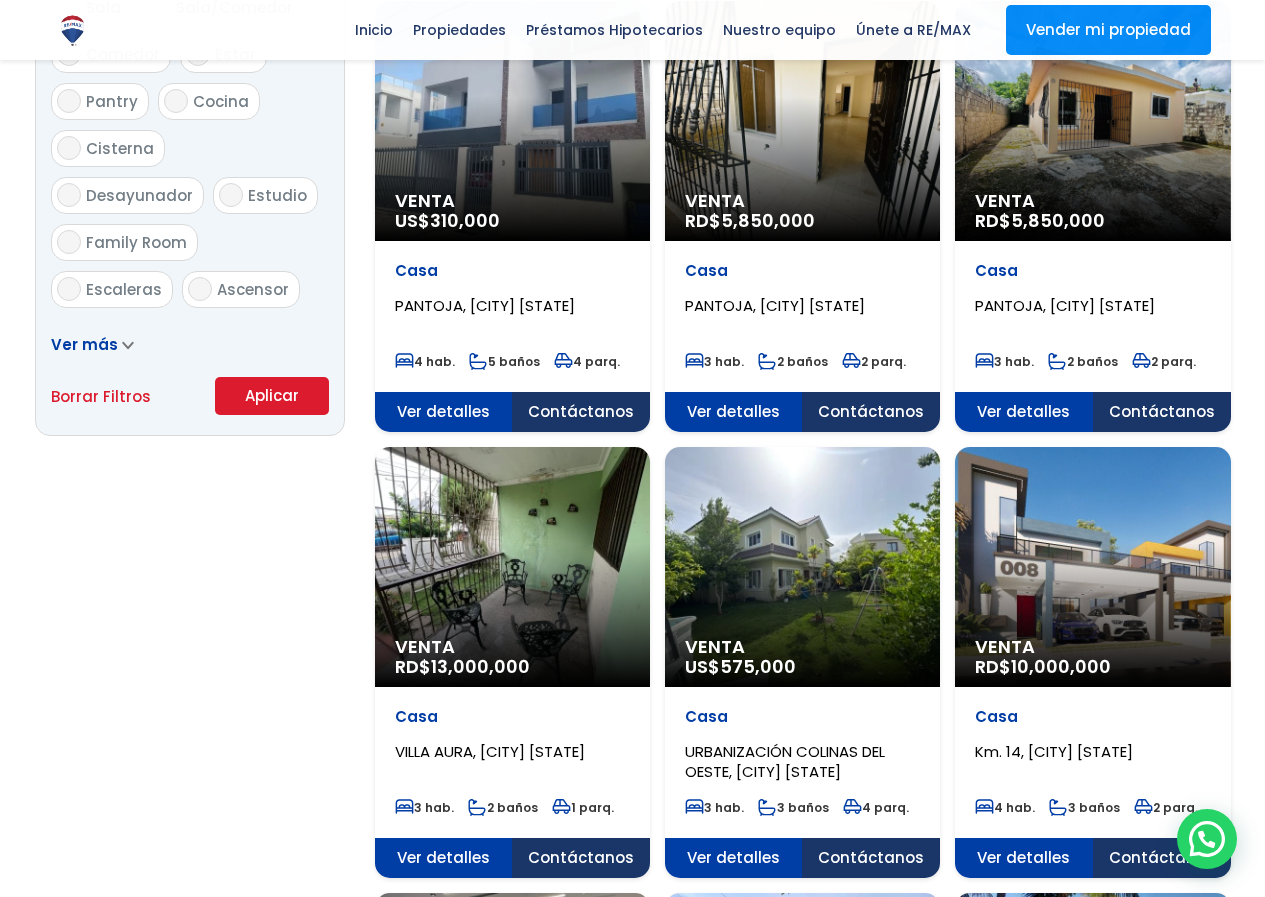 scroll, scrollTop: 1100, scrollLeft: 0, axis: vertical 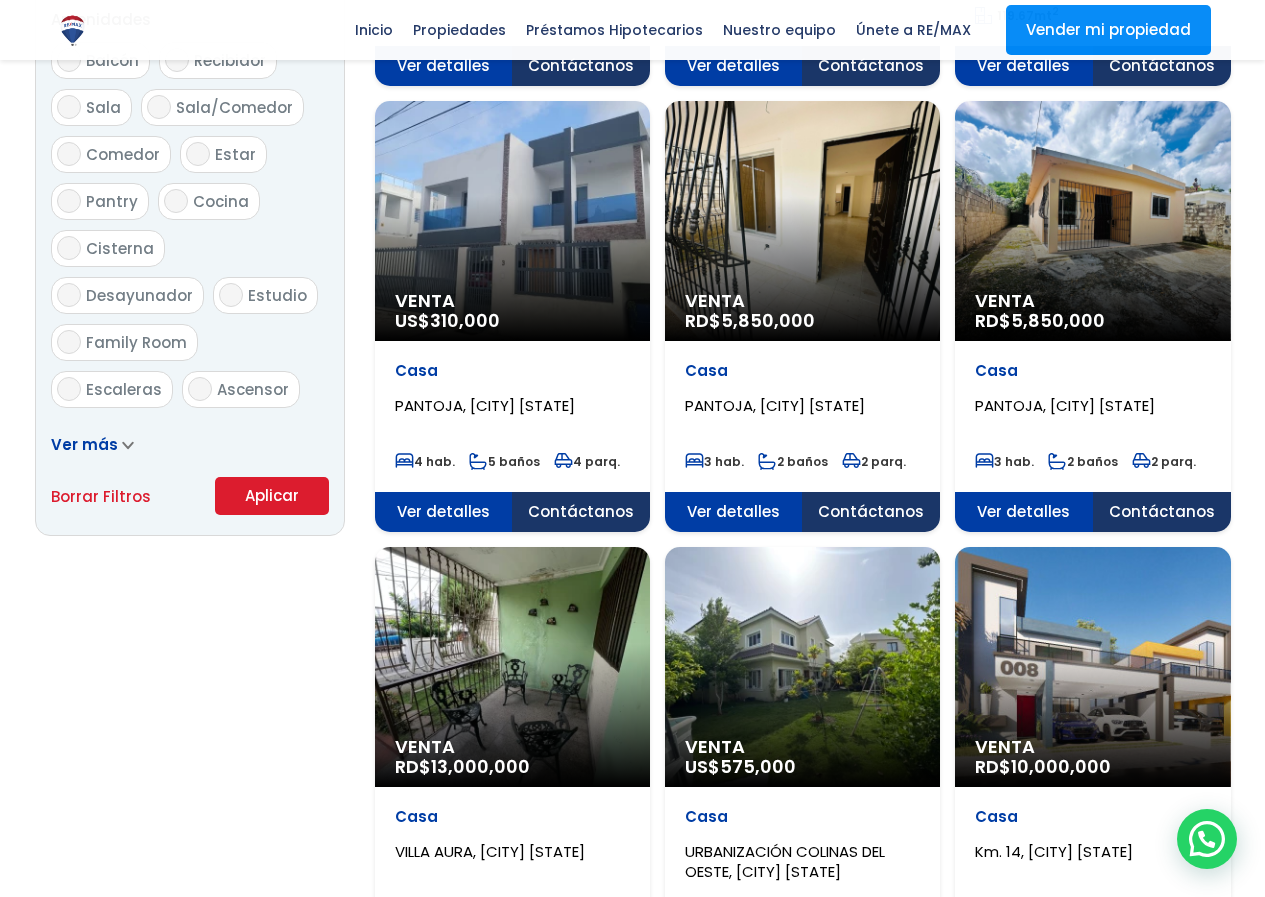 click on "Venta
RD$  5,850,000" at bounding box center [512, -705] 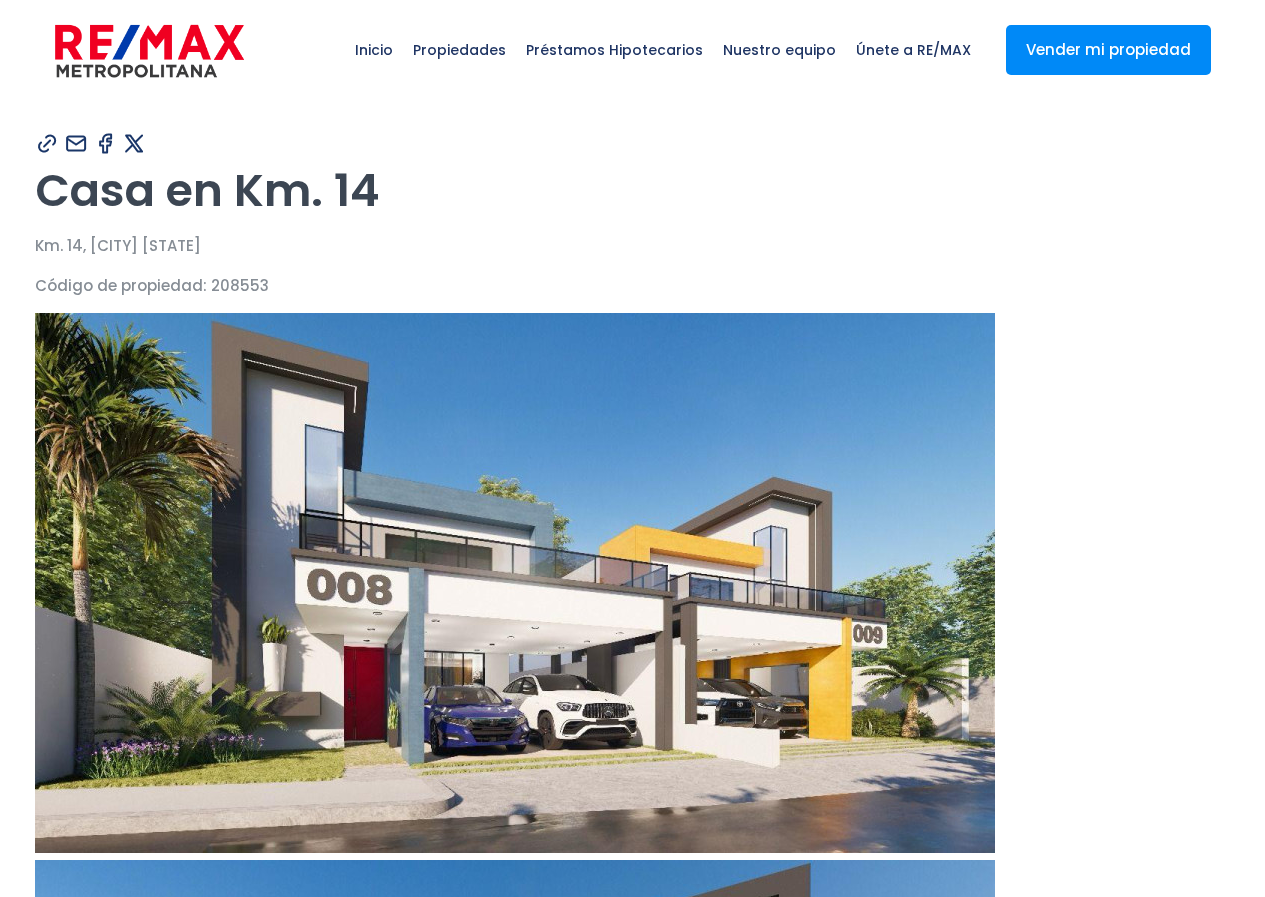 scroll, scrollTop: 0, scrollLeft: 0, axis: both 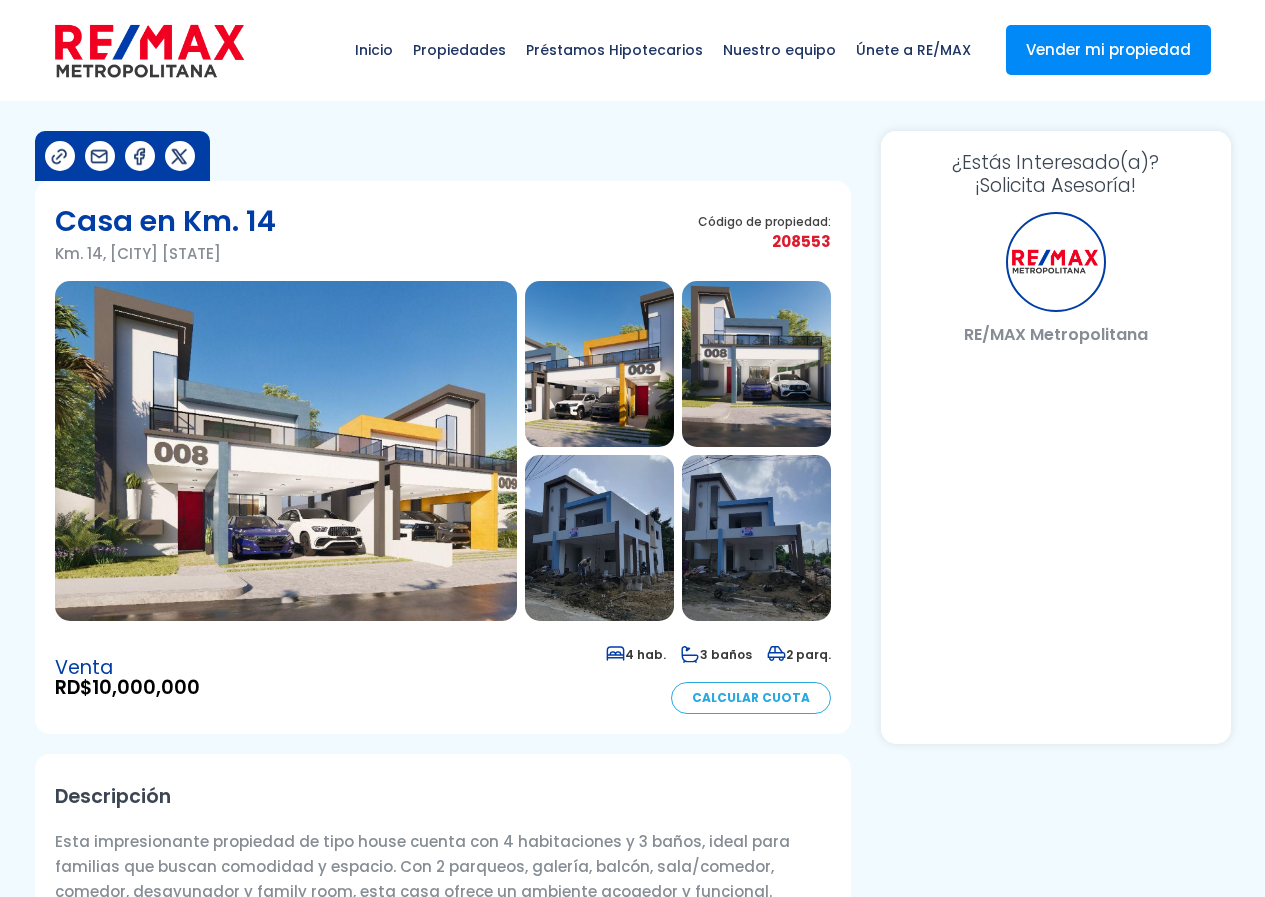 select on "DO" 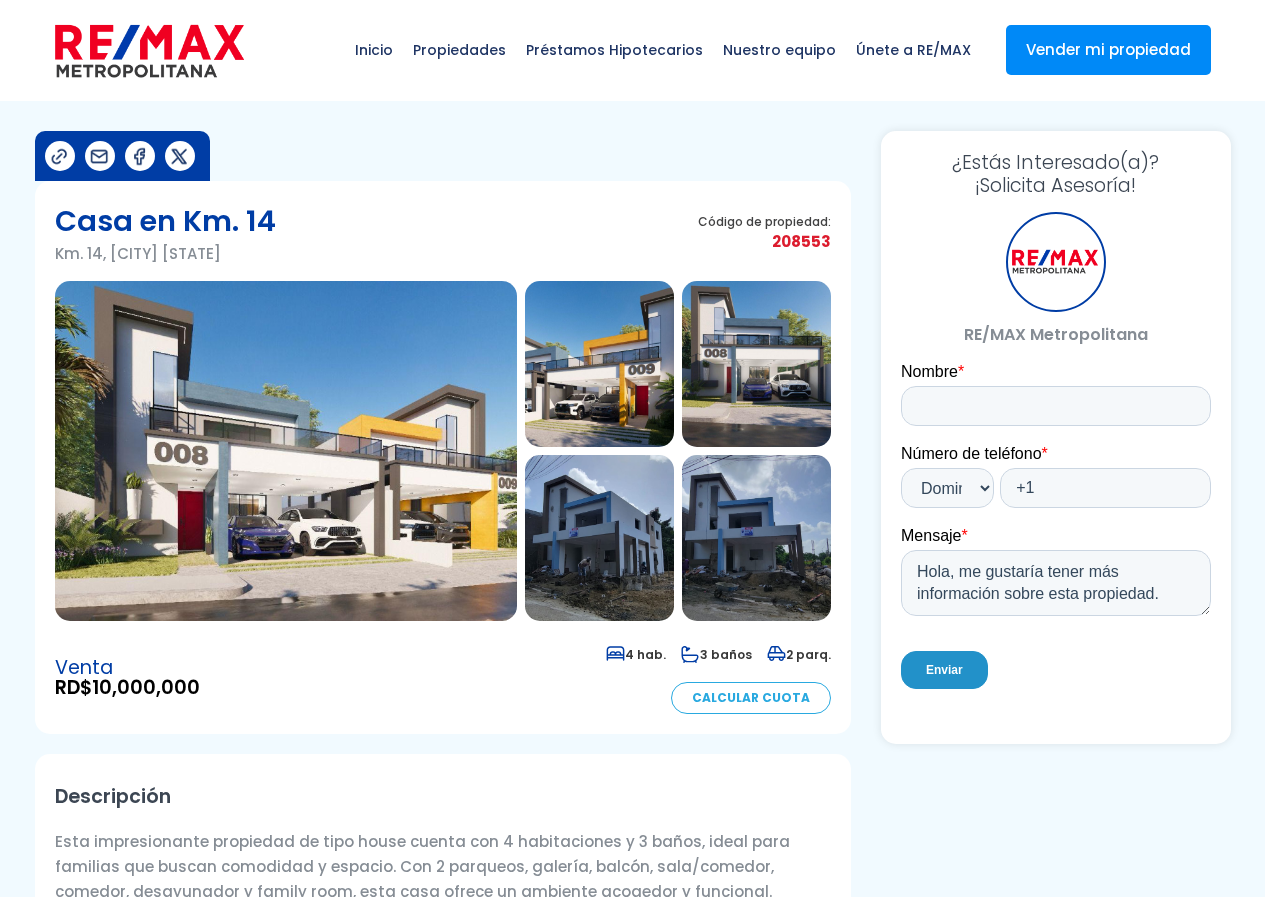 scroll, scrollTop: 0, scrollLeft: 0, axis: both 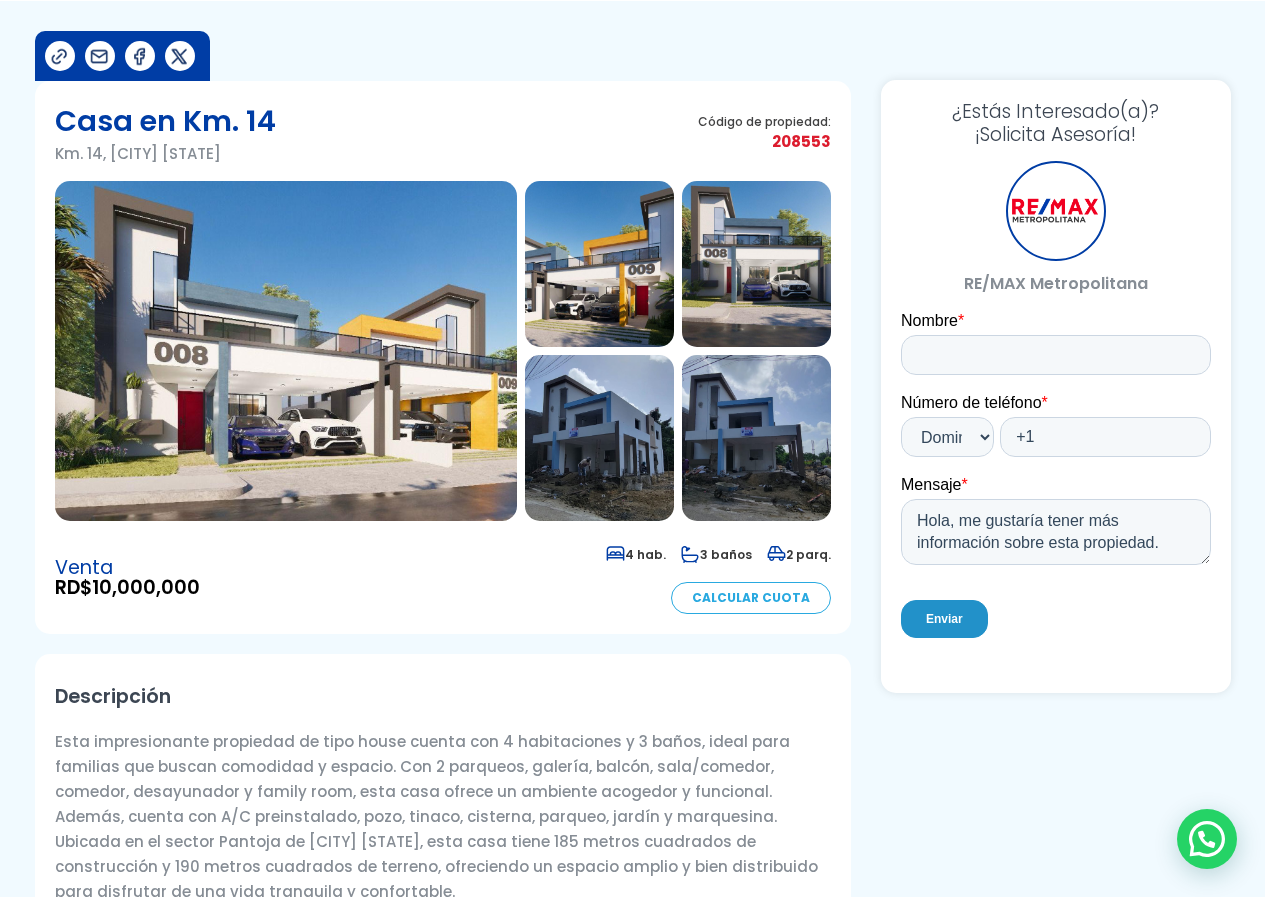 click on "Calcular Cuota" at bounding box center (751, 598) 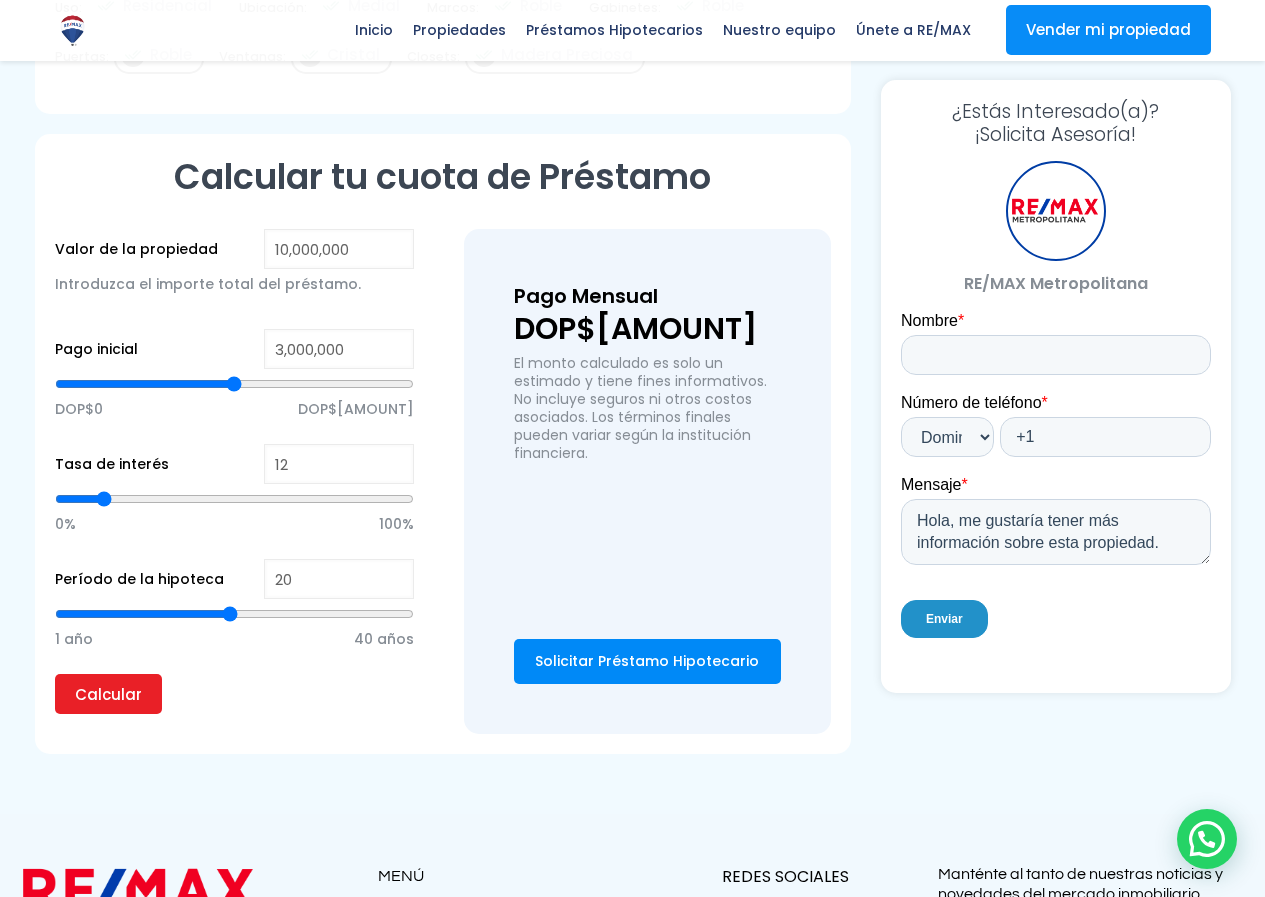 scroll, scrollTop: 1346, scrollLeft: 0, axis: vertical 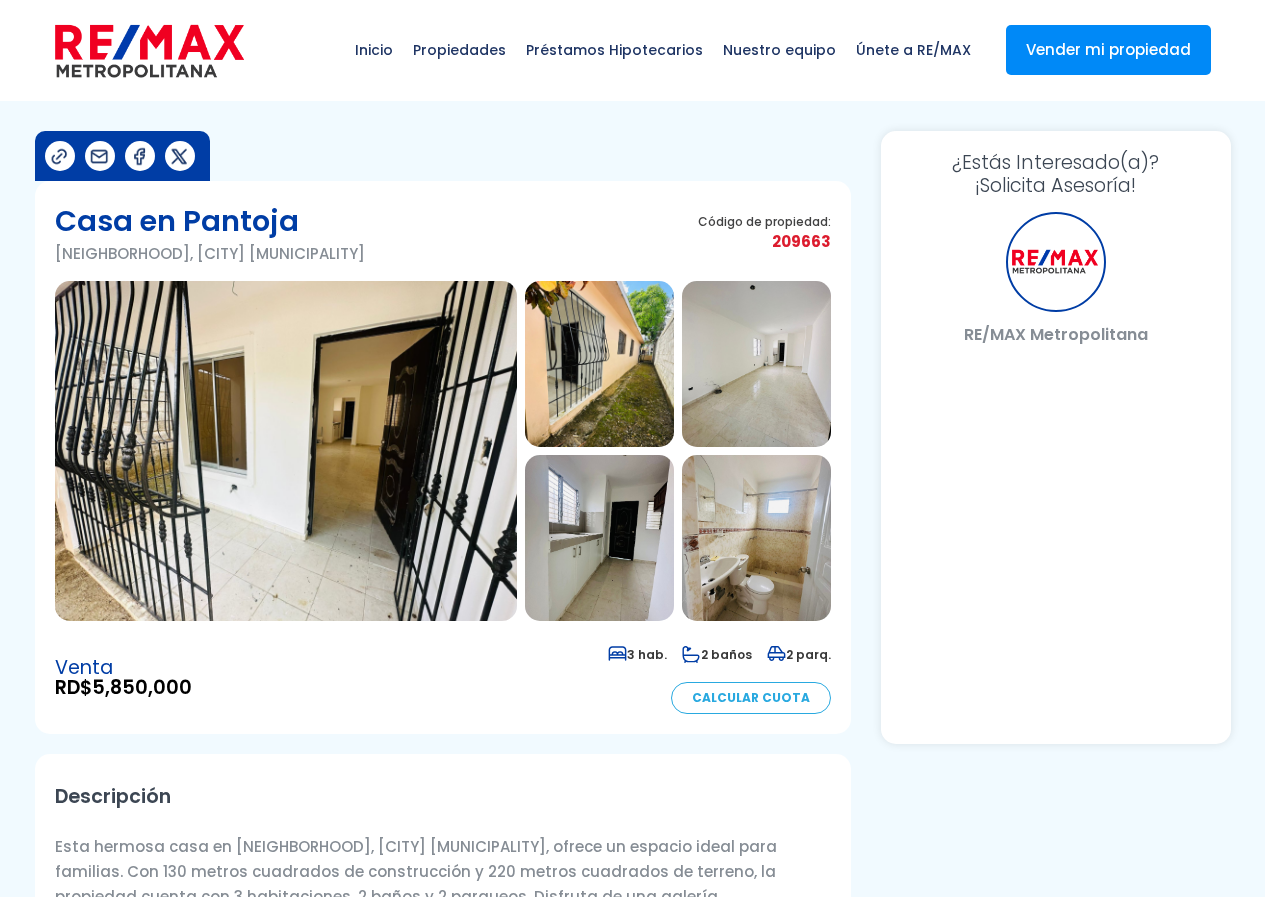 select on "DO" 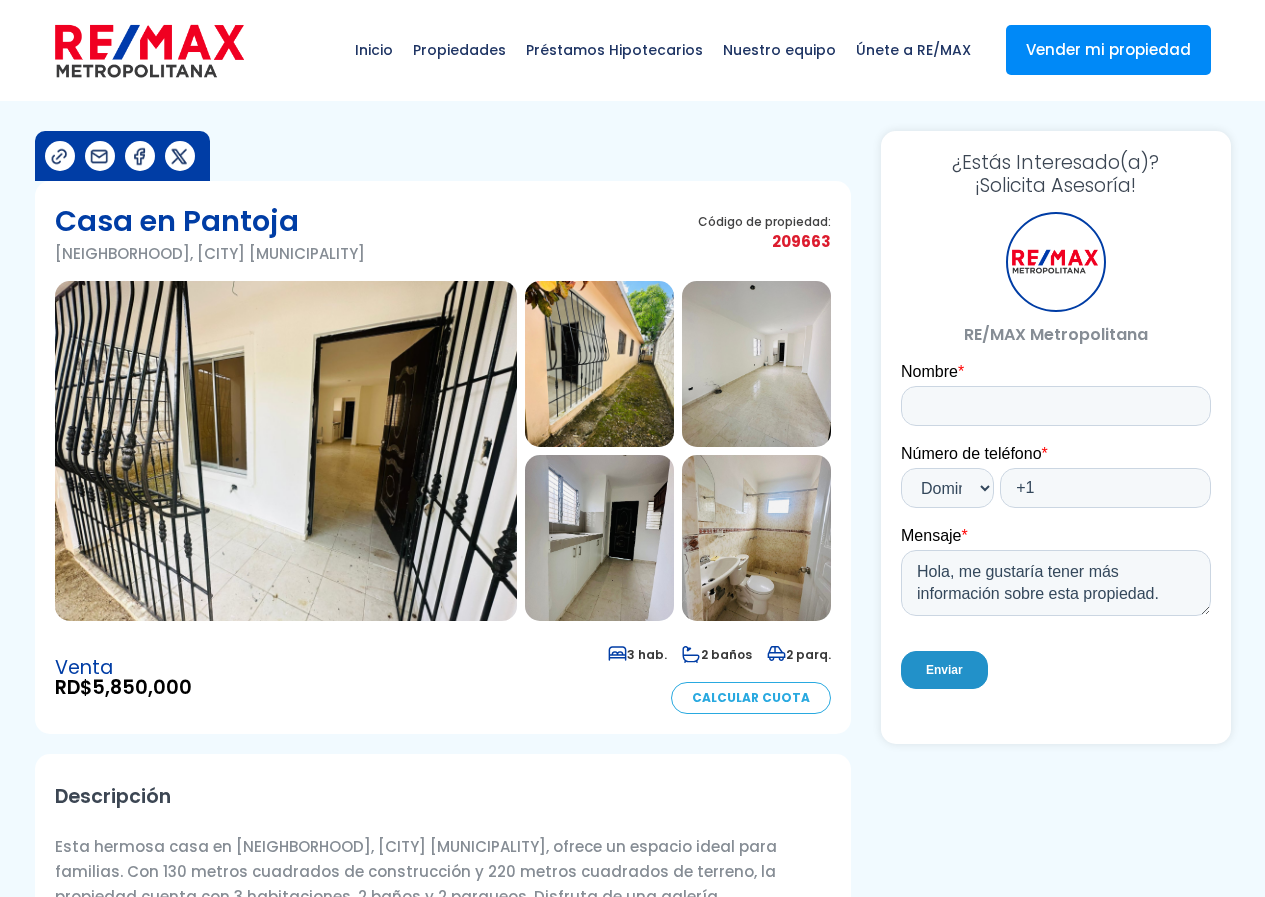 scroll, scrollTop: 0, scrollLeft: 0, axis: both 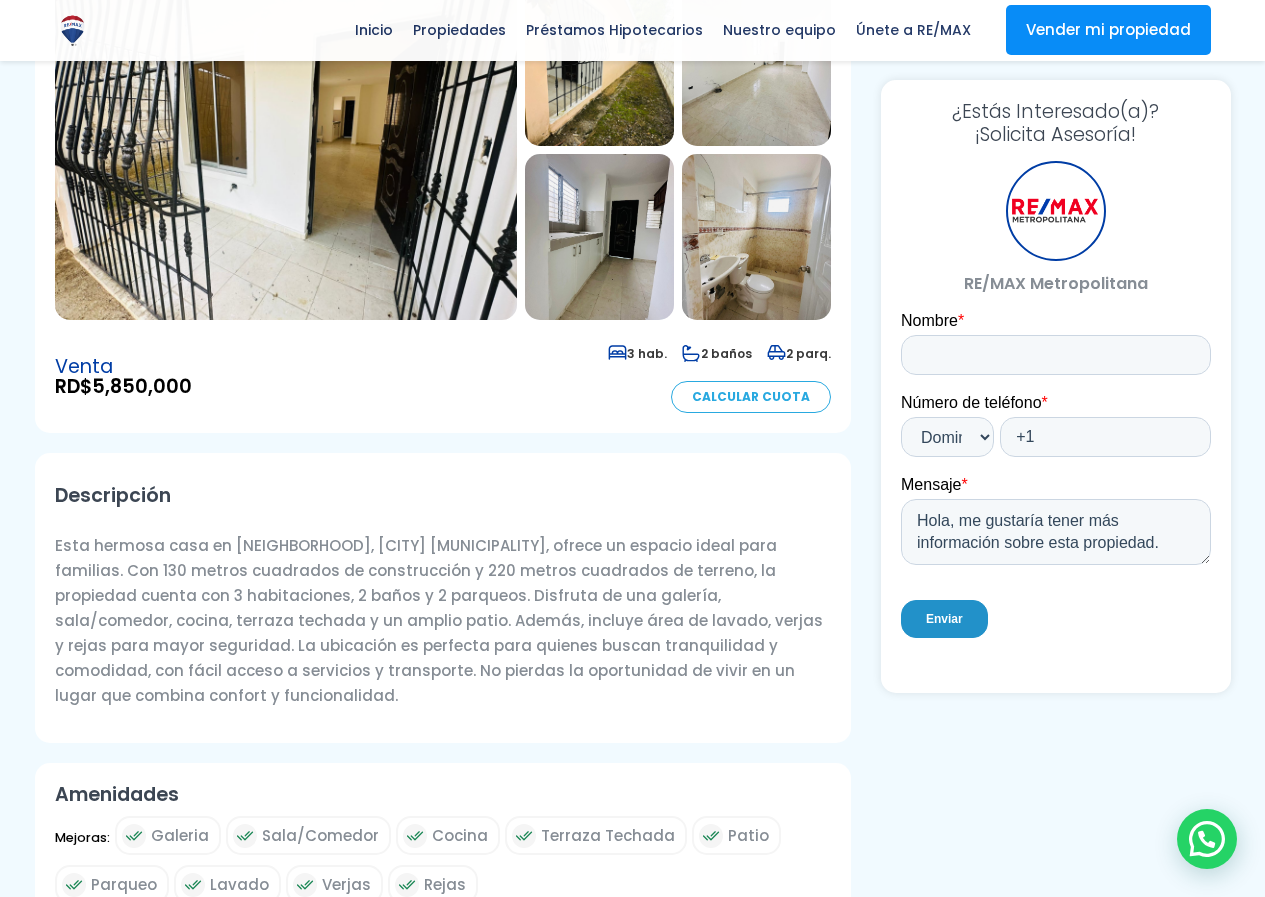 click on "Calcular Cuota" at bounding box center [751, 397] 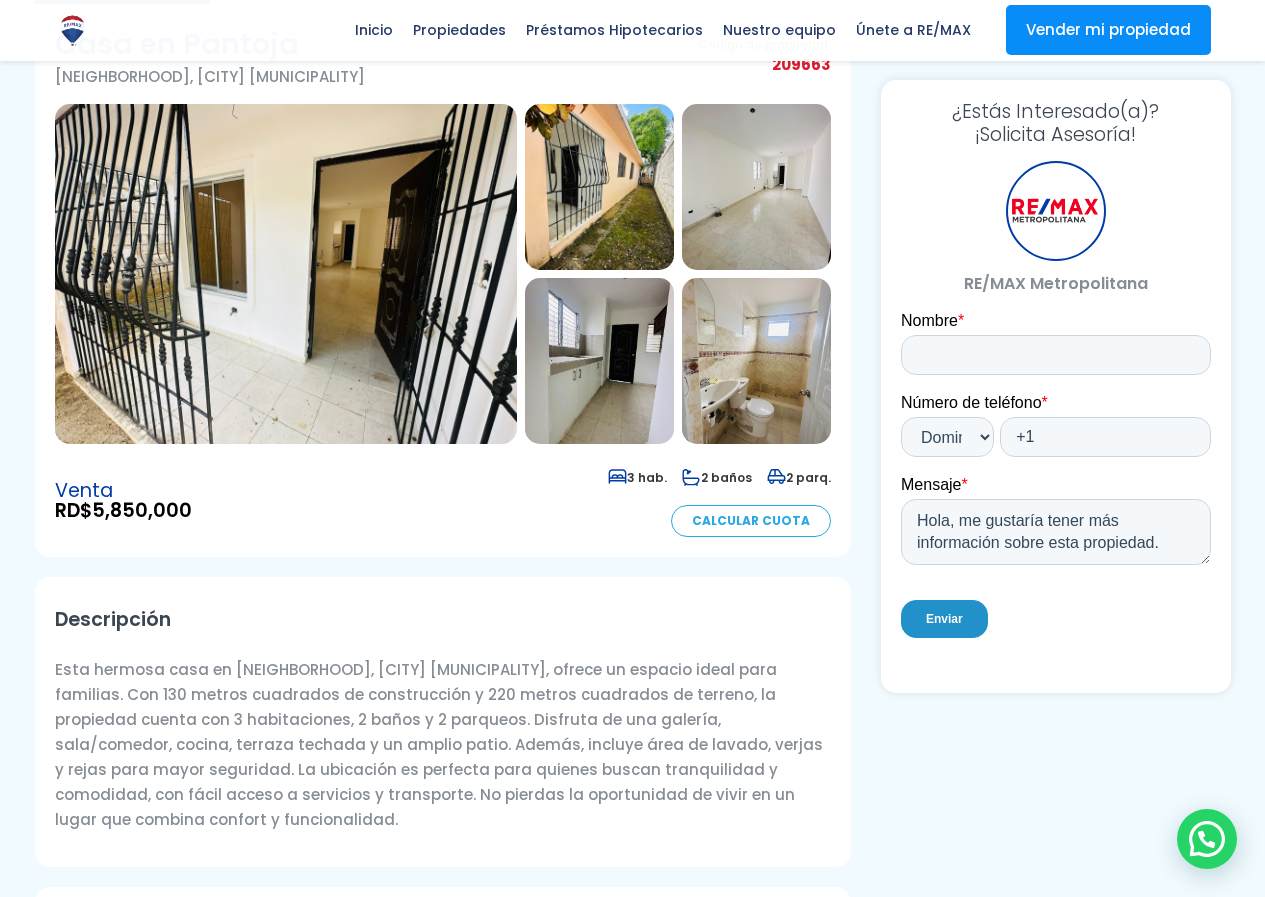 scroll, scrollTop: 0, scrollLeft: 0, axis: both 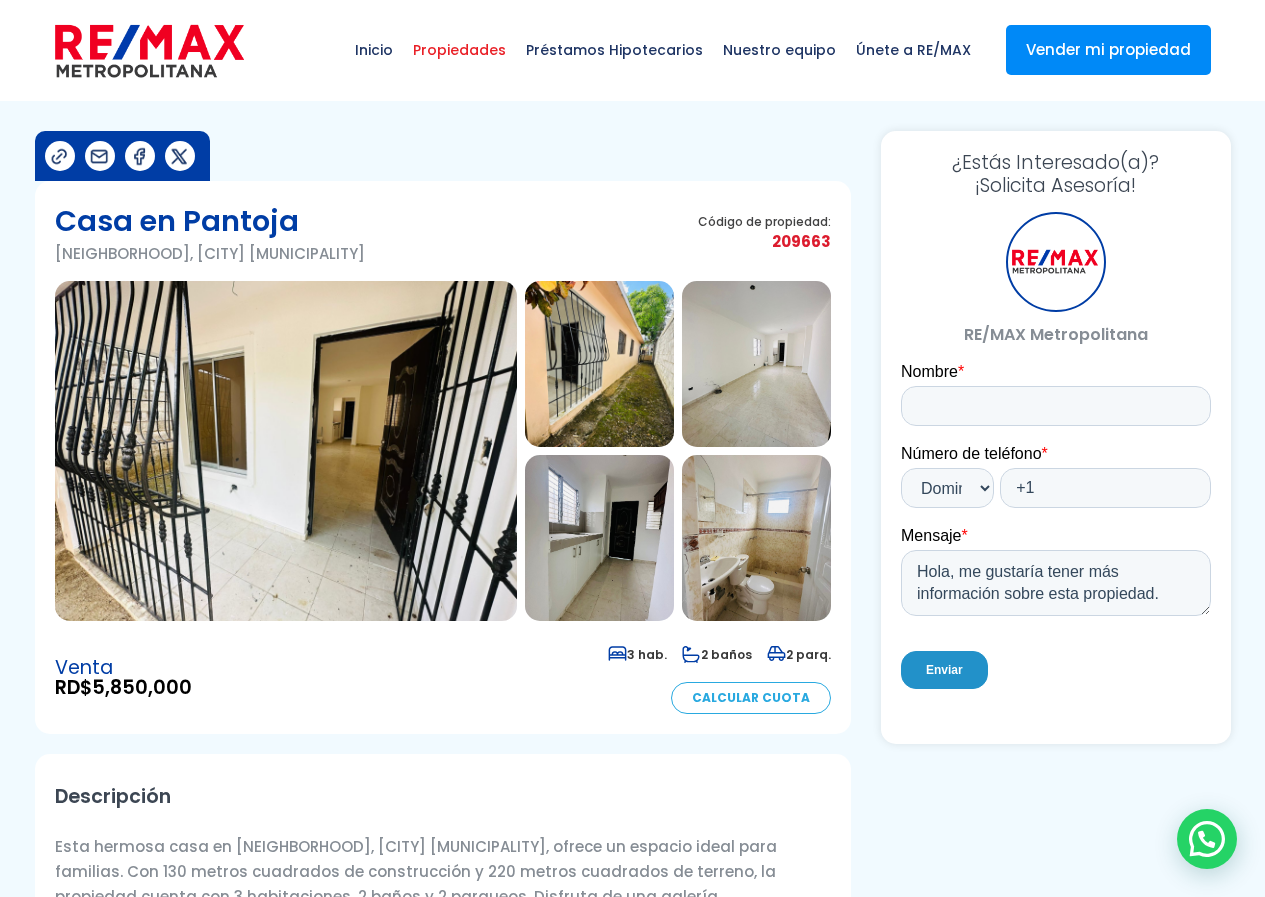 click on "Propiedades" at bounding box center [459, 50] 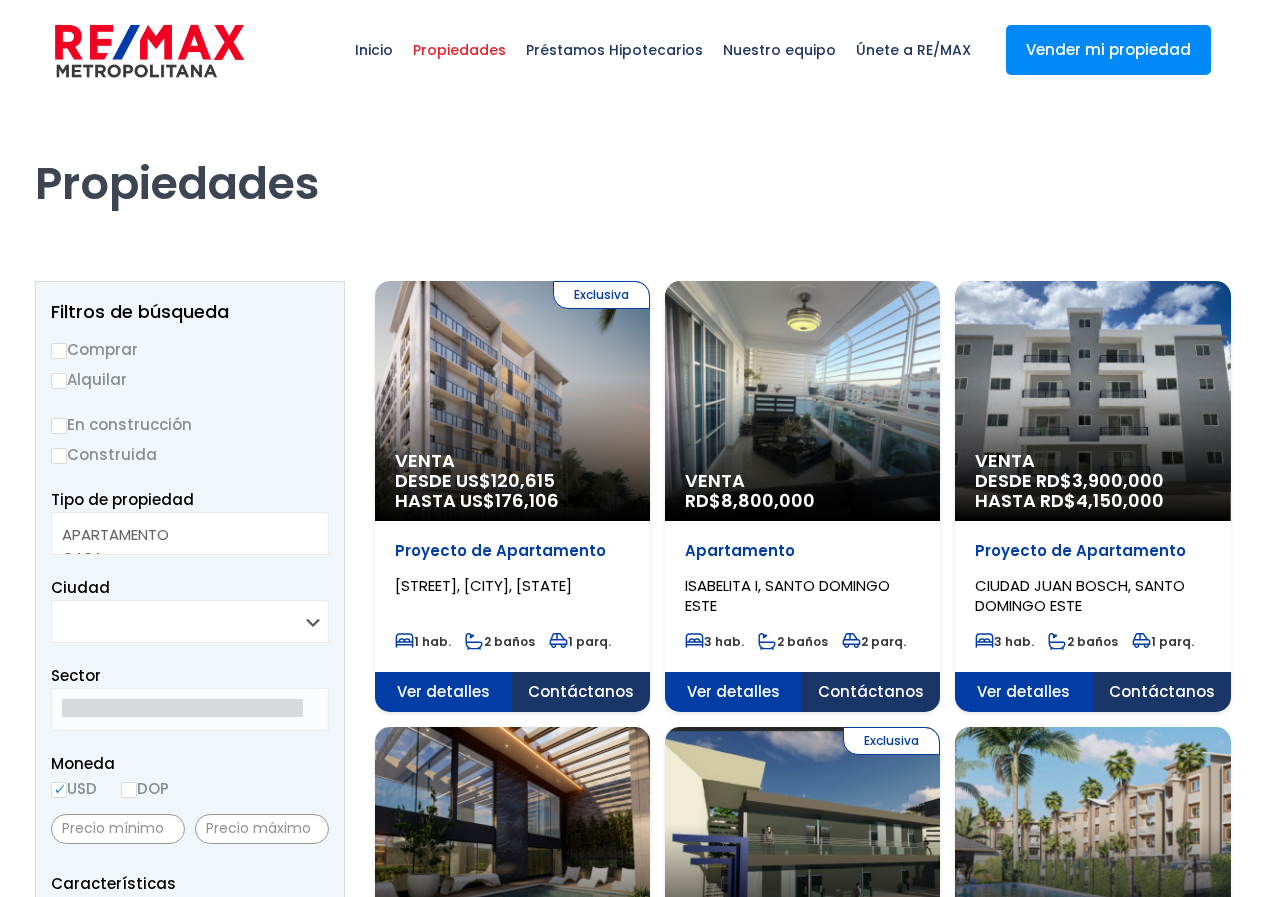 select 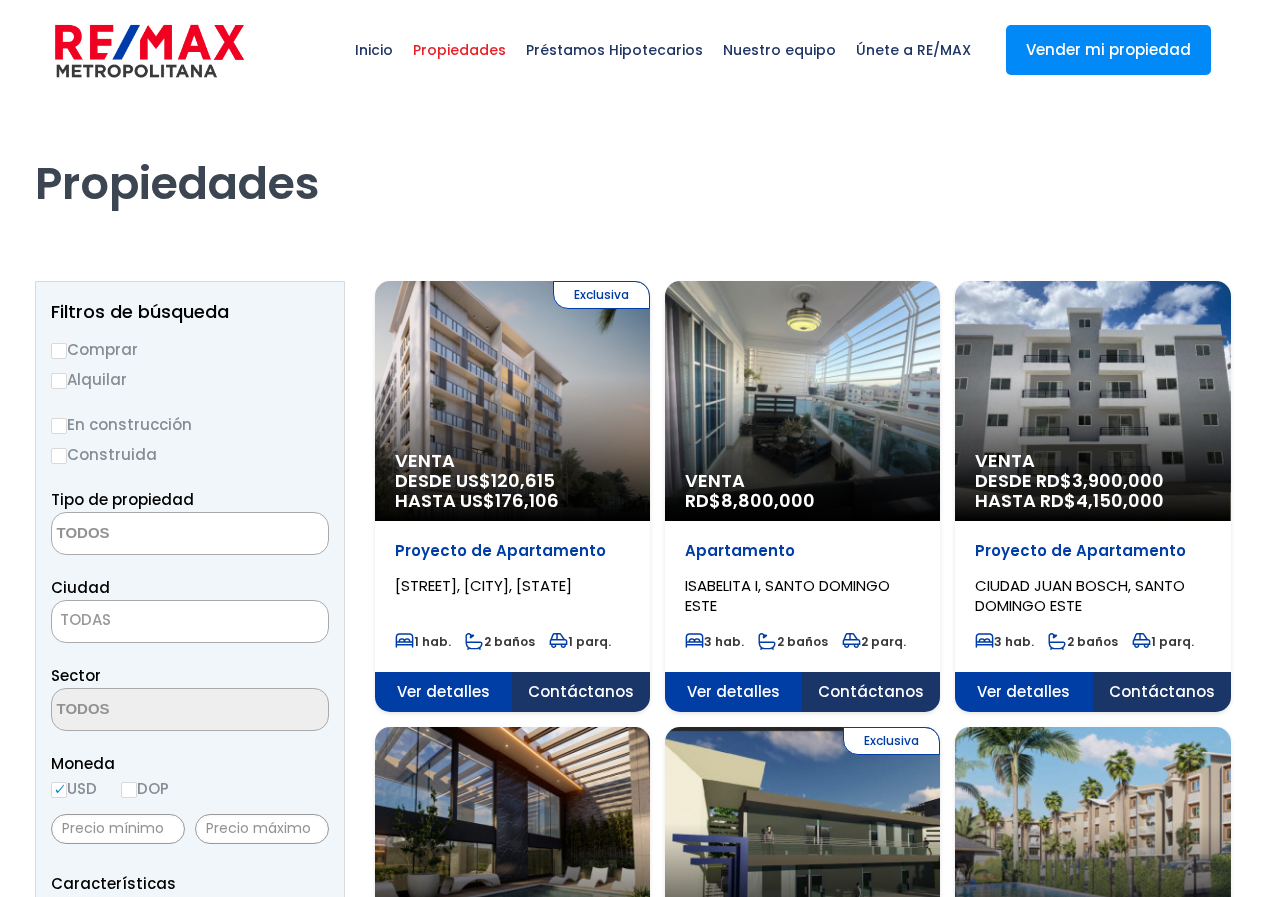 scroll, scrollTop: 0, scrollLeft: 0, axis: both 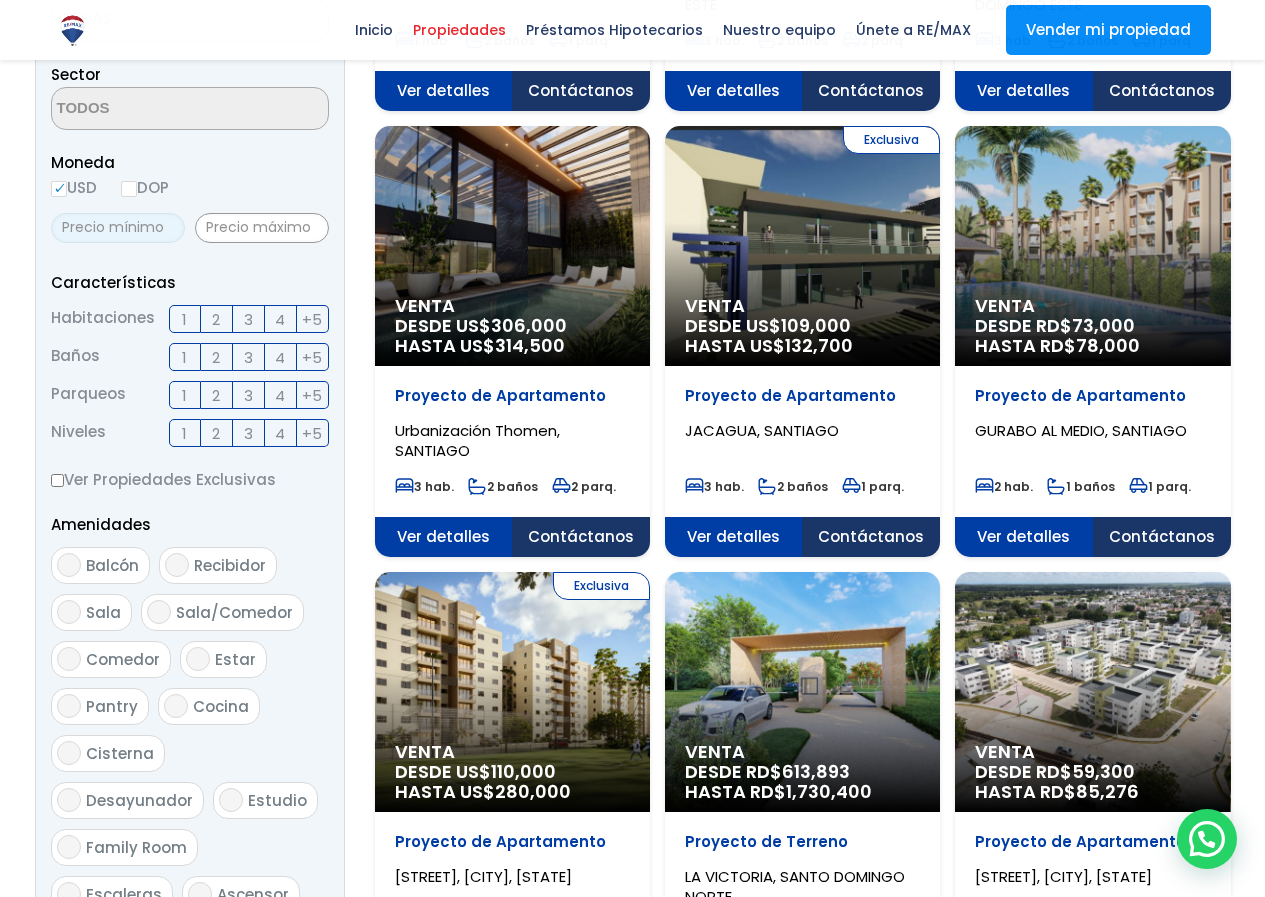 click at bounding box center [118, 228] 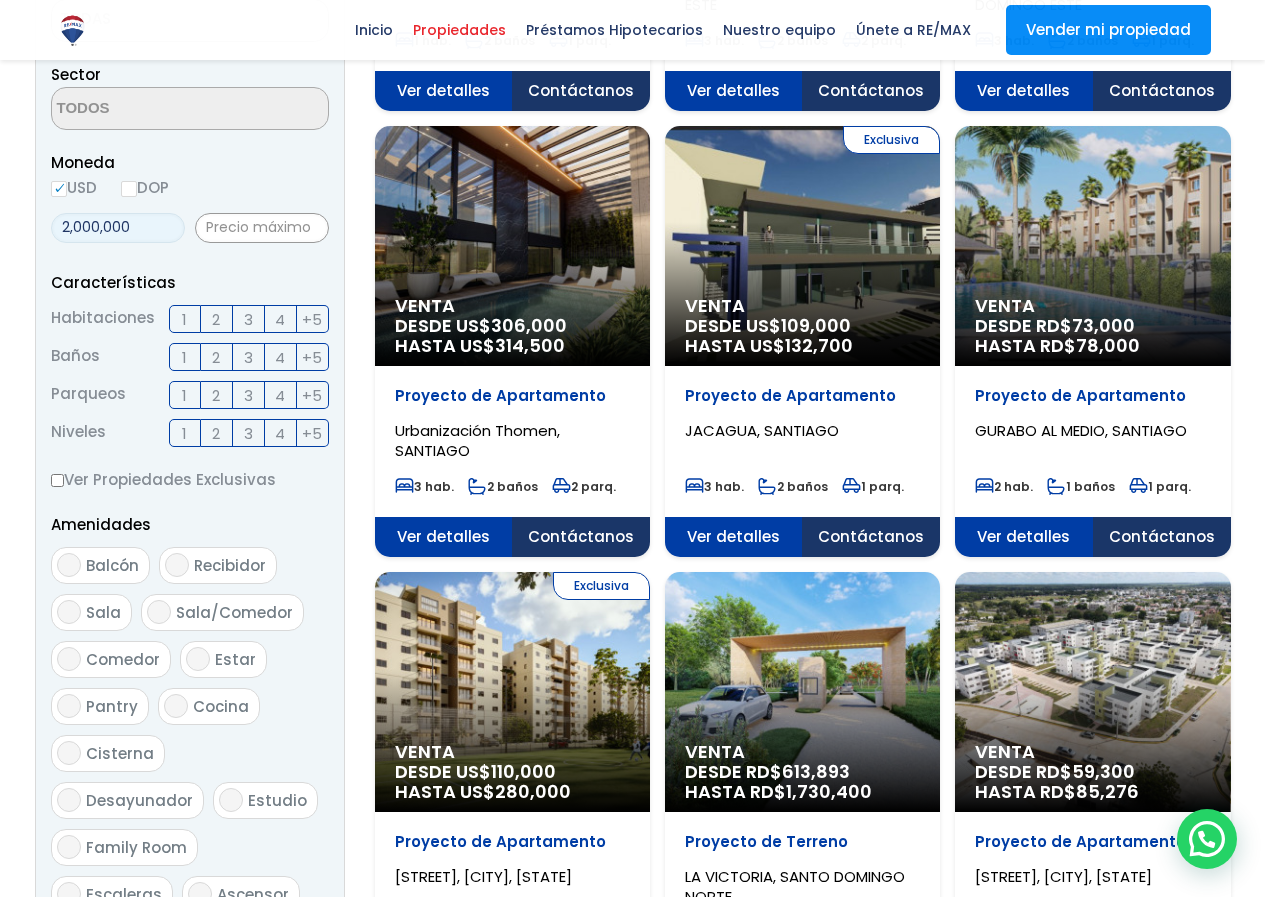 type on "2,000,000" 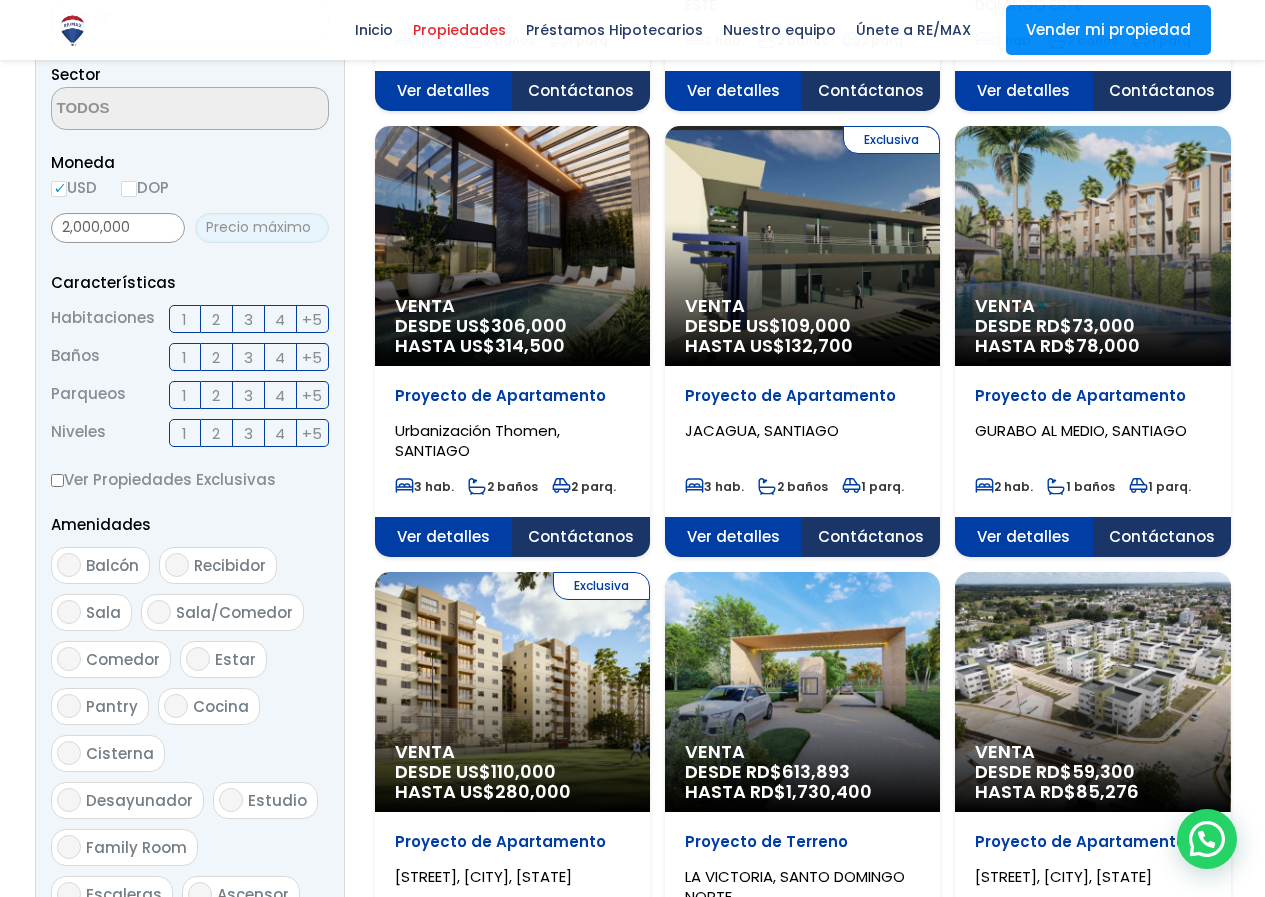 click at bounding box center (262, 228) 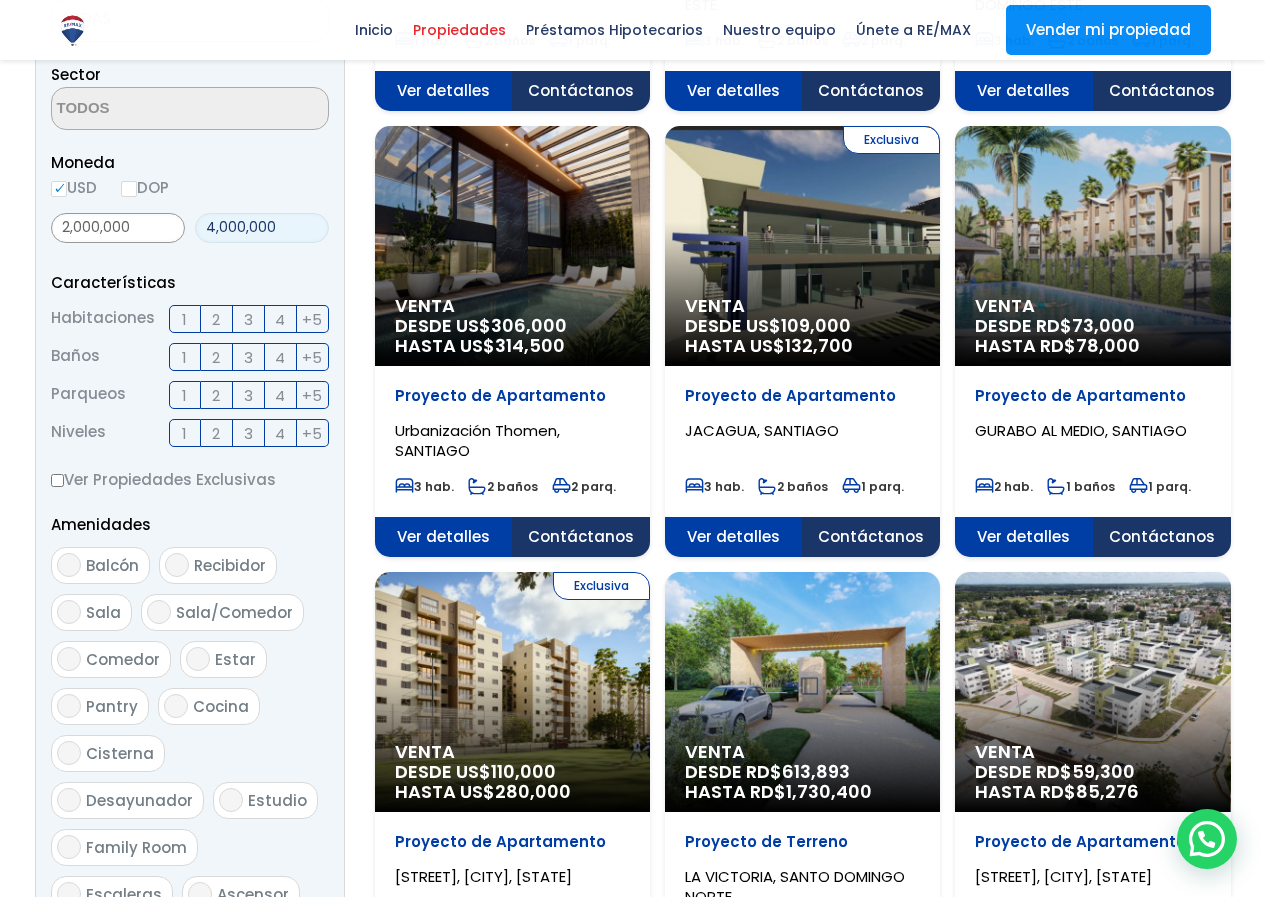 type on "4,000,000" 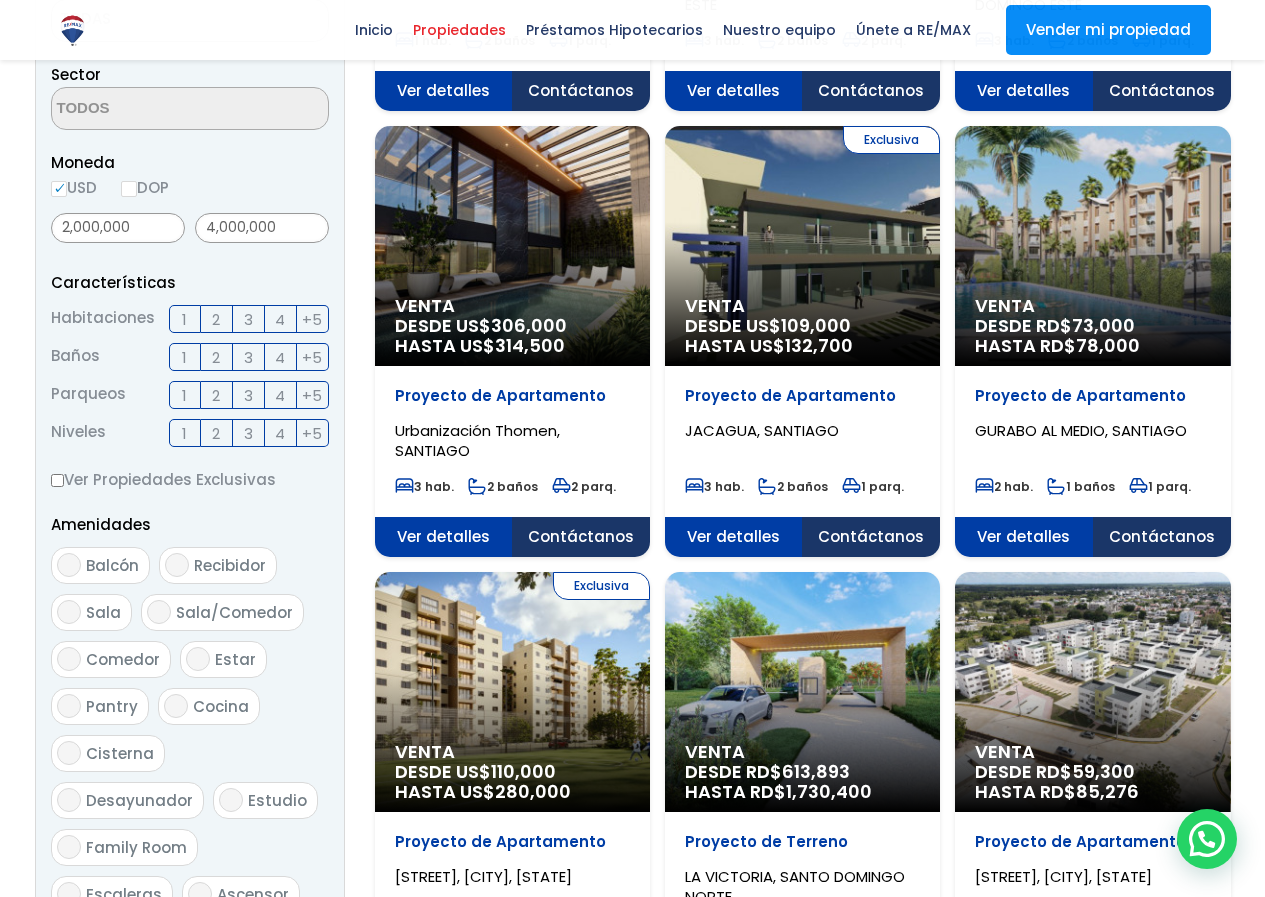 click on "3" at bounding box center (248, 319) 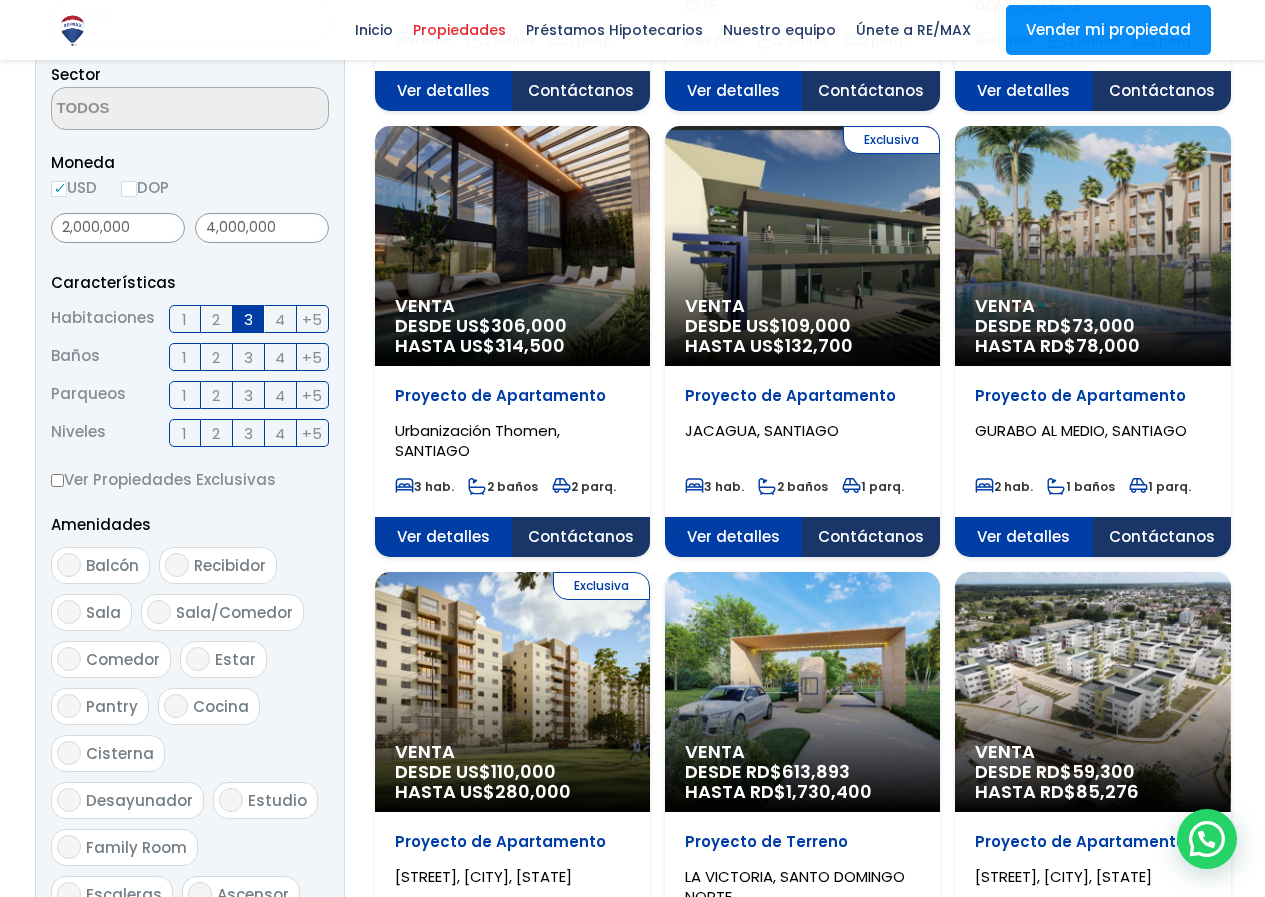 click on "2" at bounding box center (216, 357) 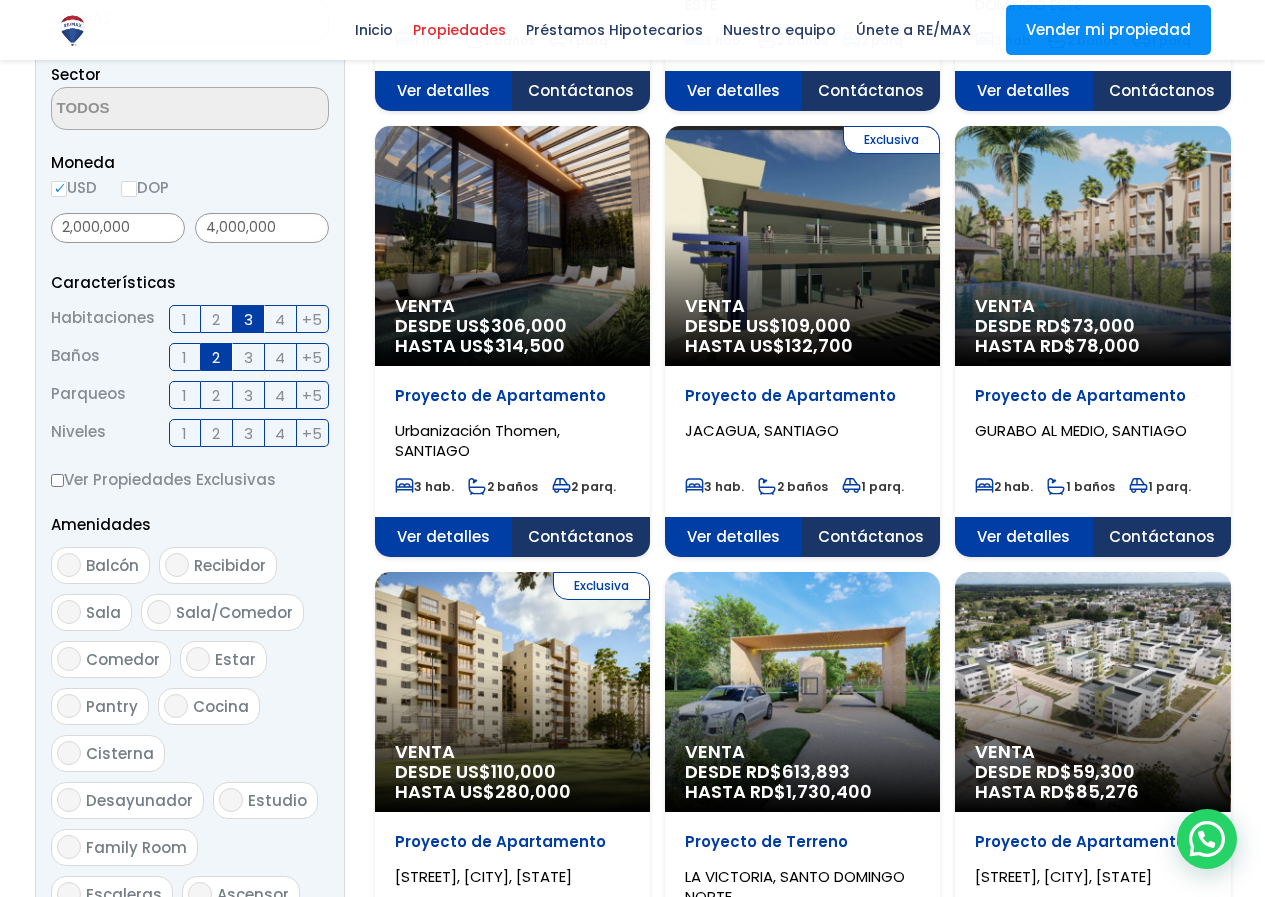 click on "1" at bounding box center [184, 395] 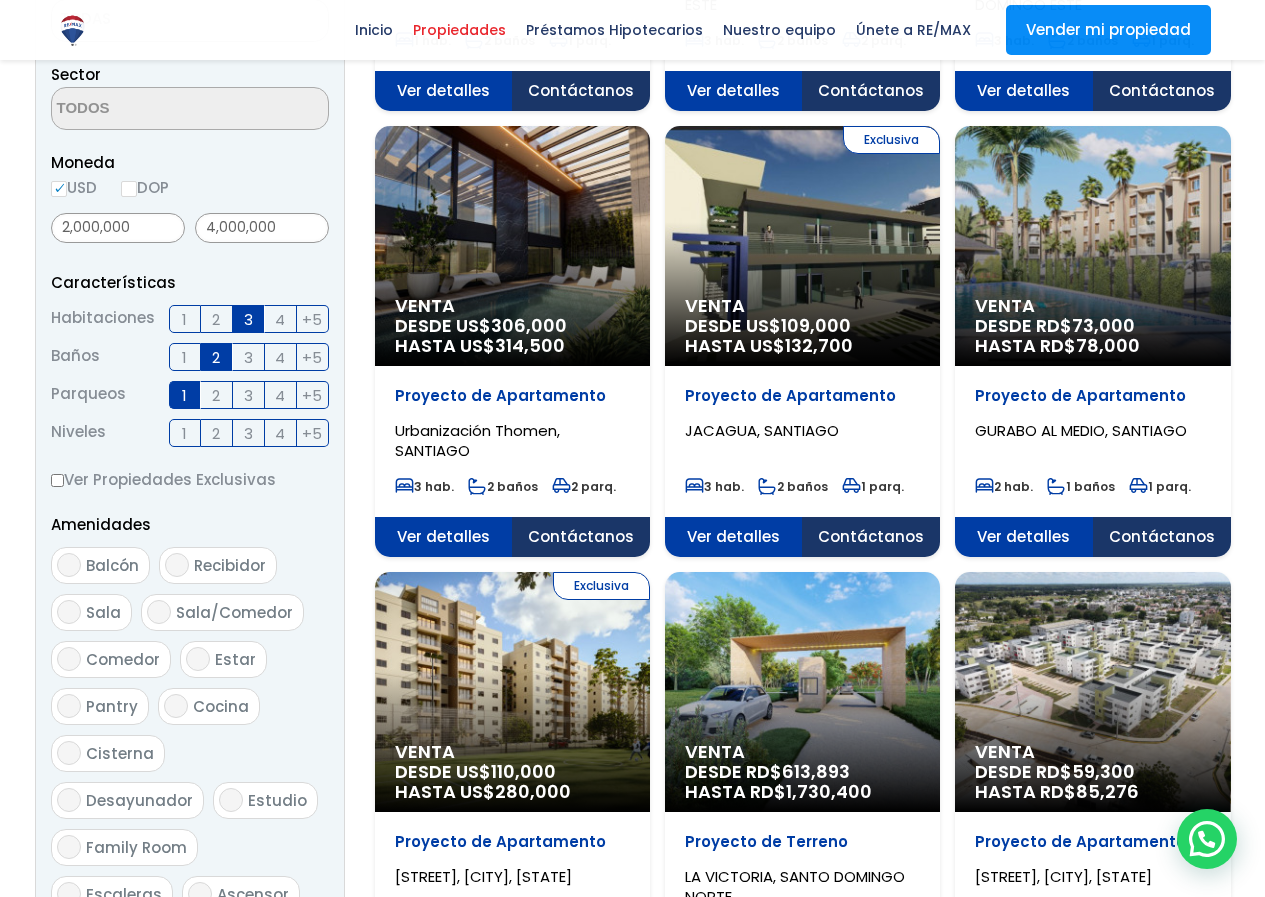 click on "1" at bounding box center [185, 433] 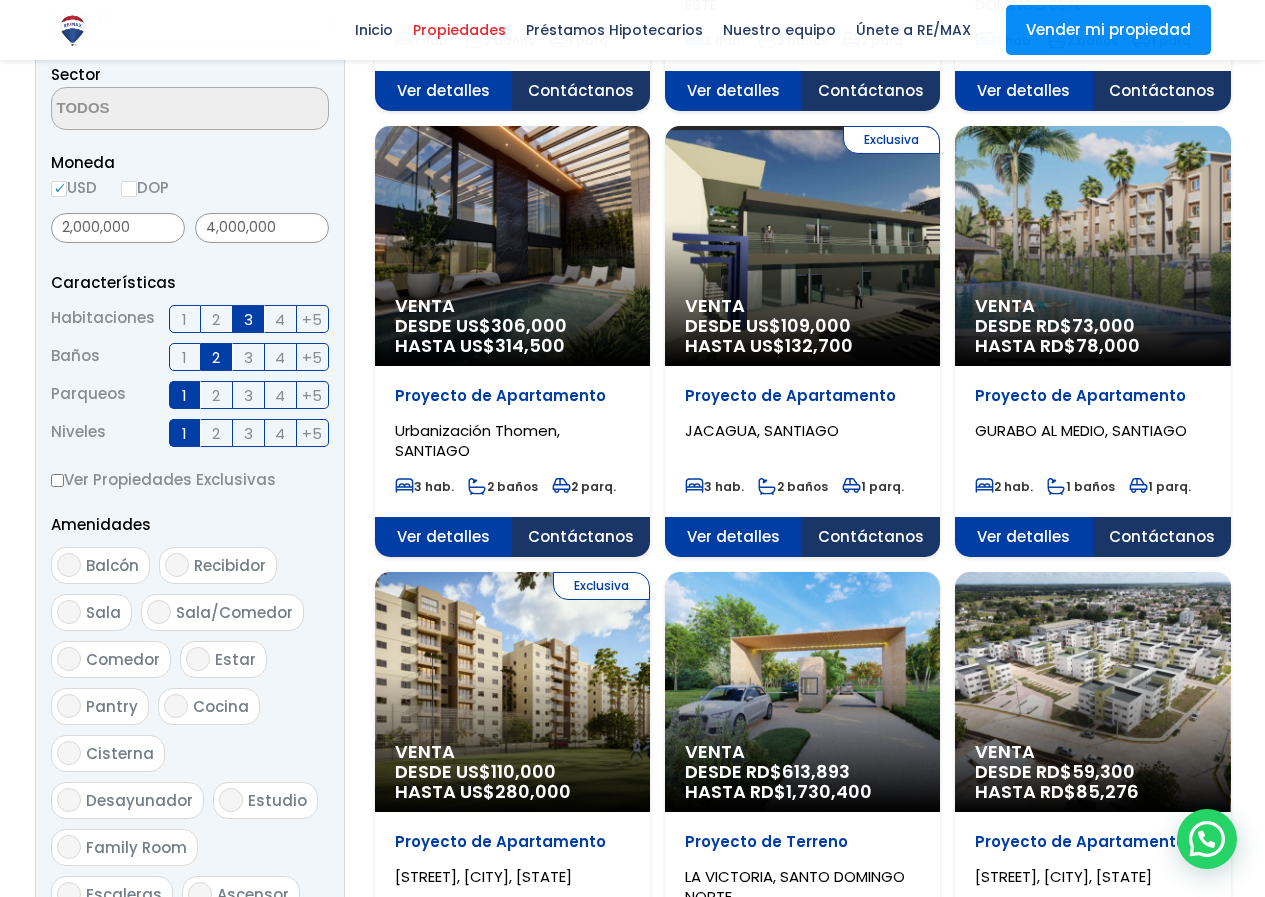 click on "Ver Propiedades Exclusivas" at bounding box center (57, 480) 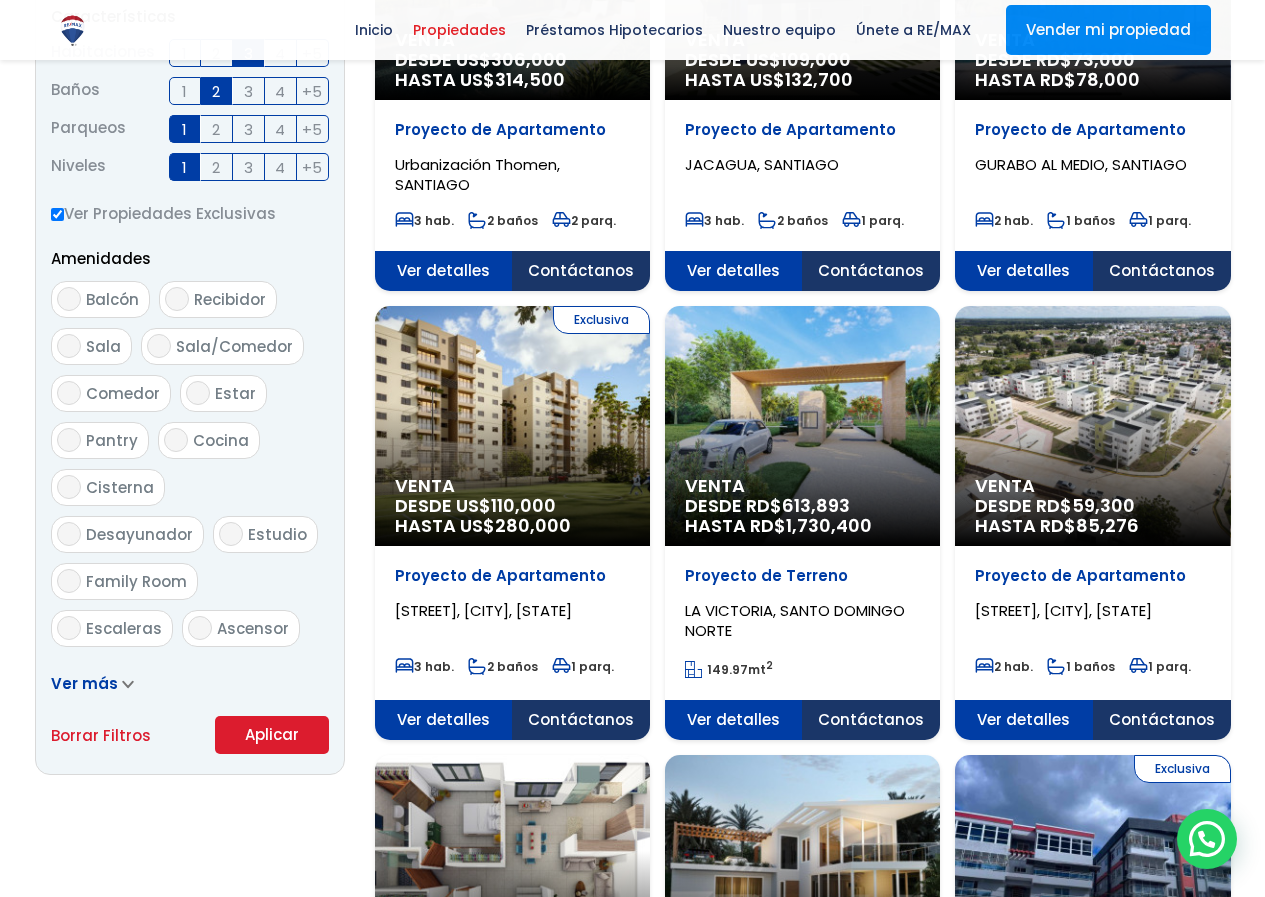 scroll, scrollTop: 900, scrollLeft: 0, axis: vertical 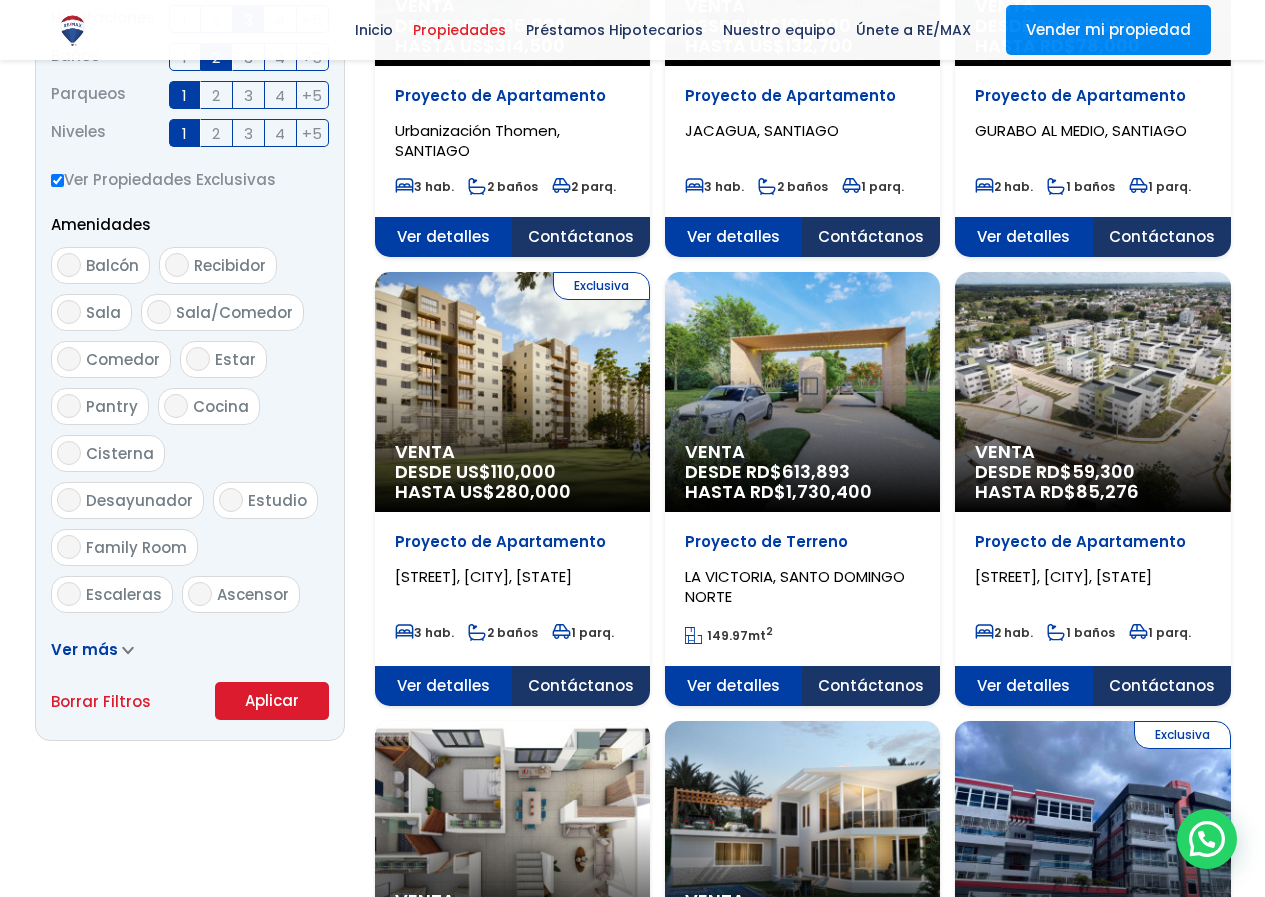 click on "Sala" at bounding box center [69, 312] 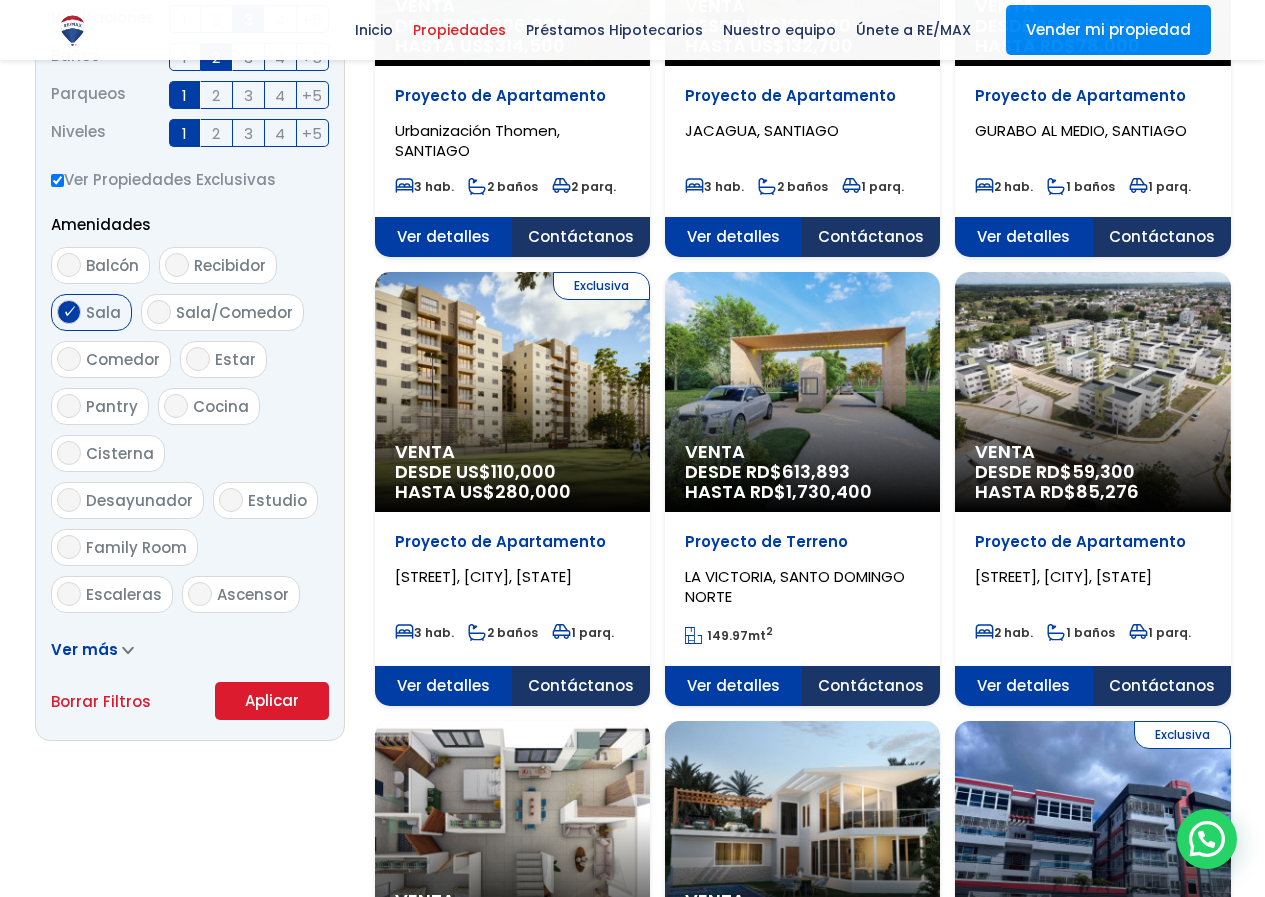 click on "Sala" at bounding box center [69, 312] 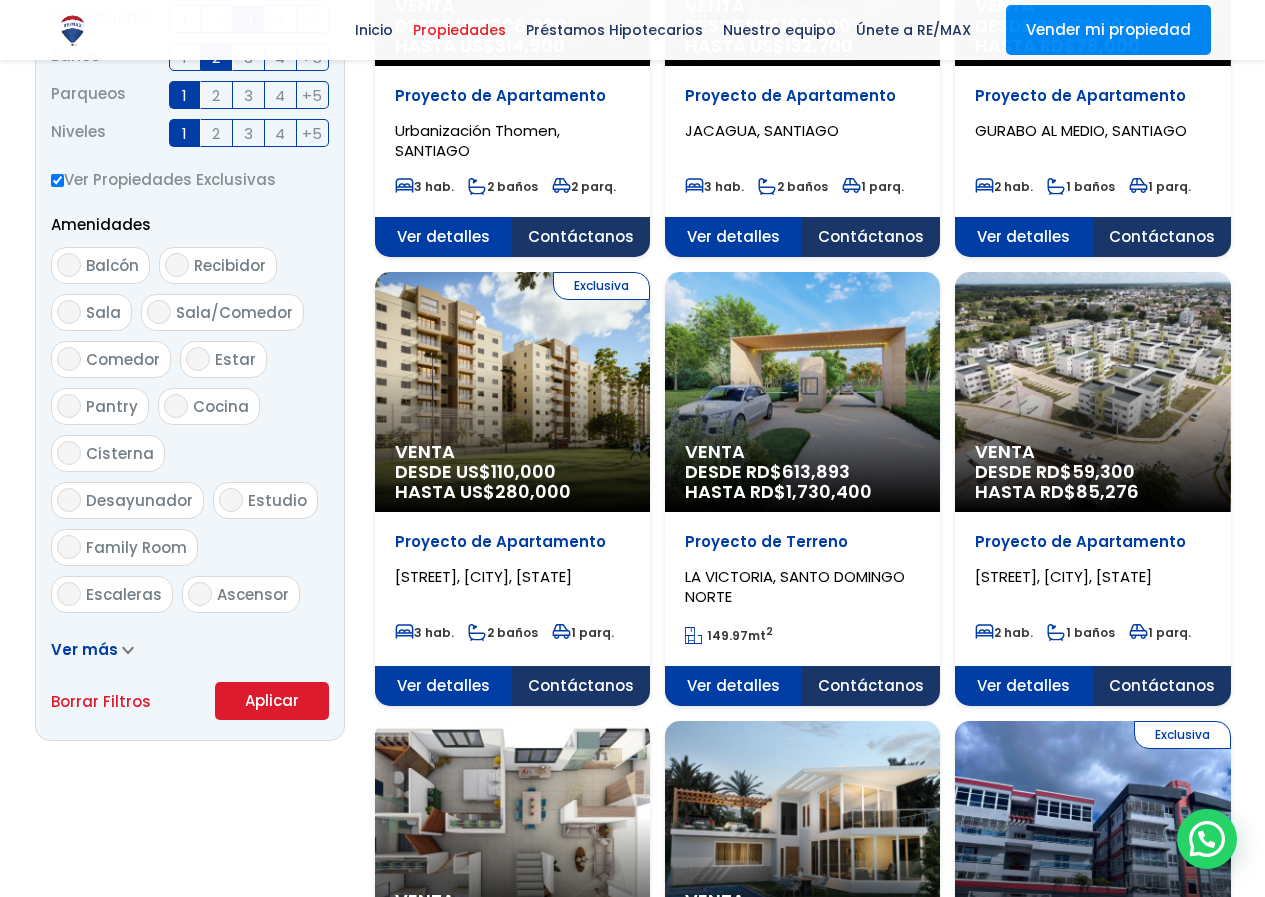 click on "Sala/Comedor" at bounding box center [159, 312] 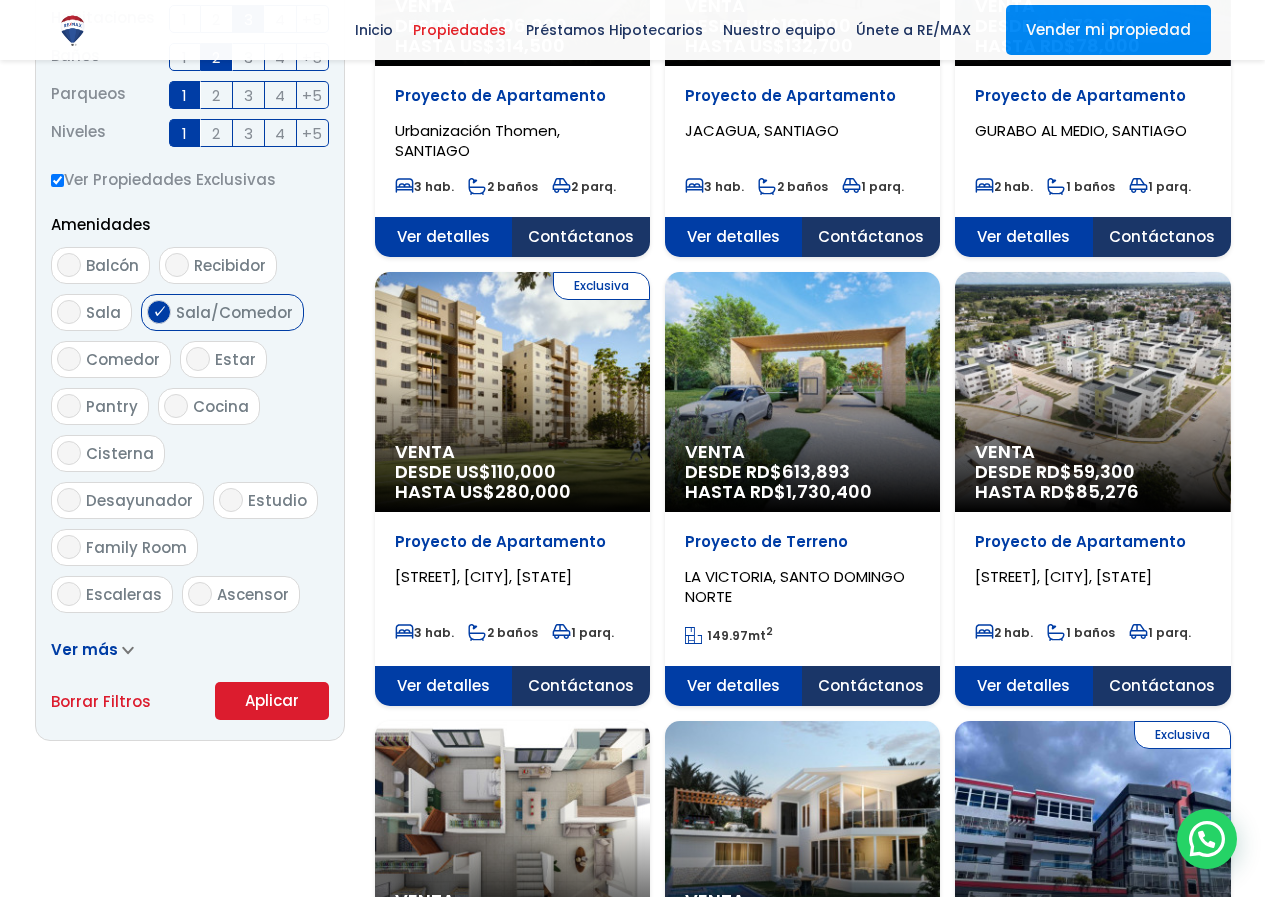 click on "Cocina" at bounding box center (176, 406) 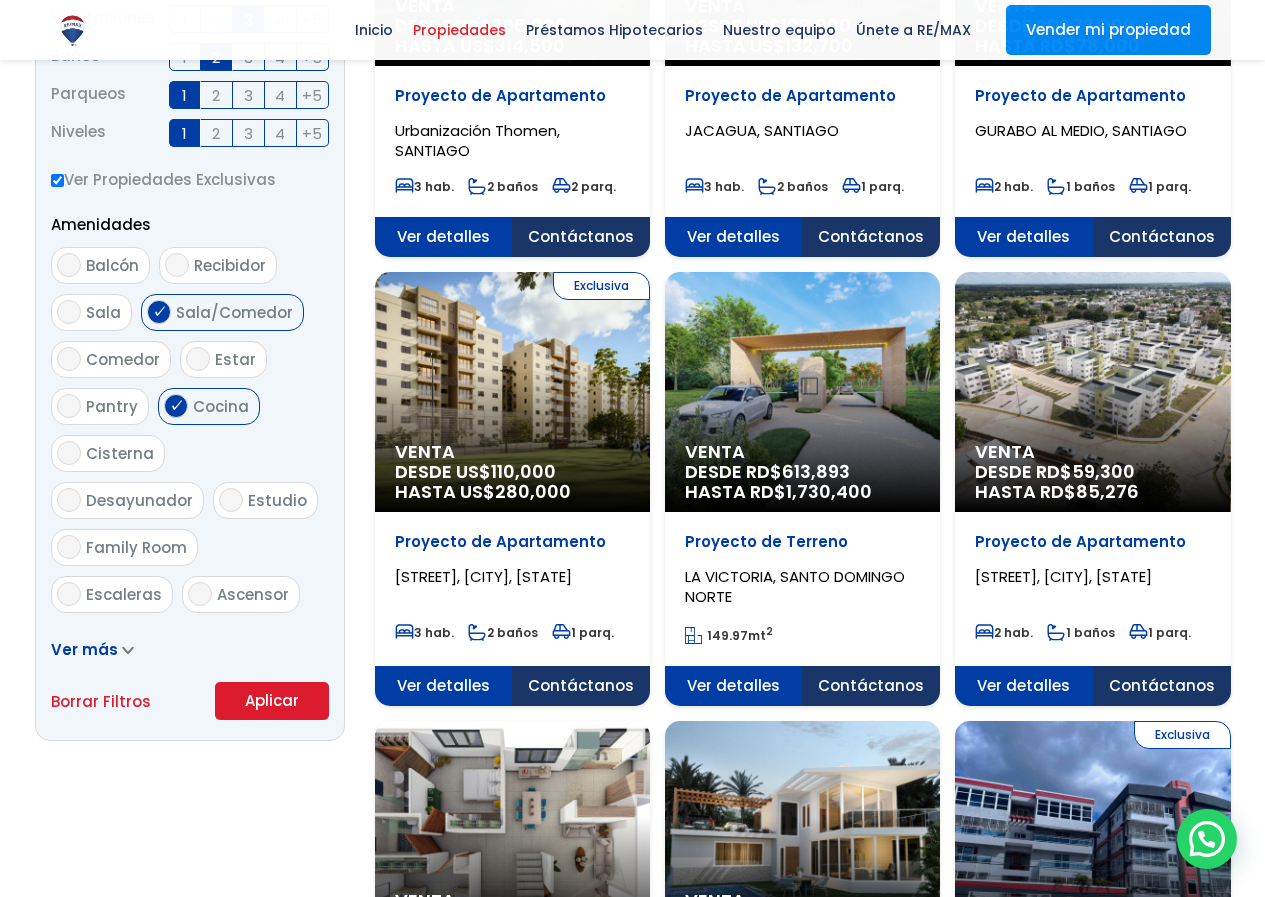 click on "Cisterna" at bounding box center (69, 453) 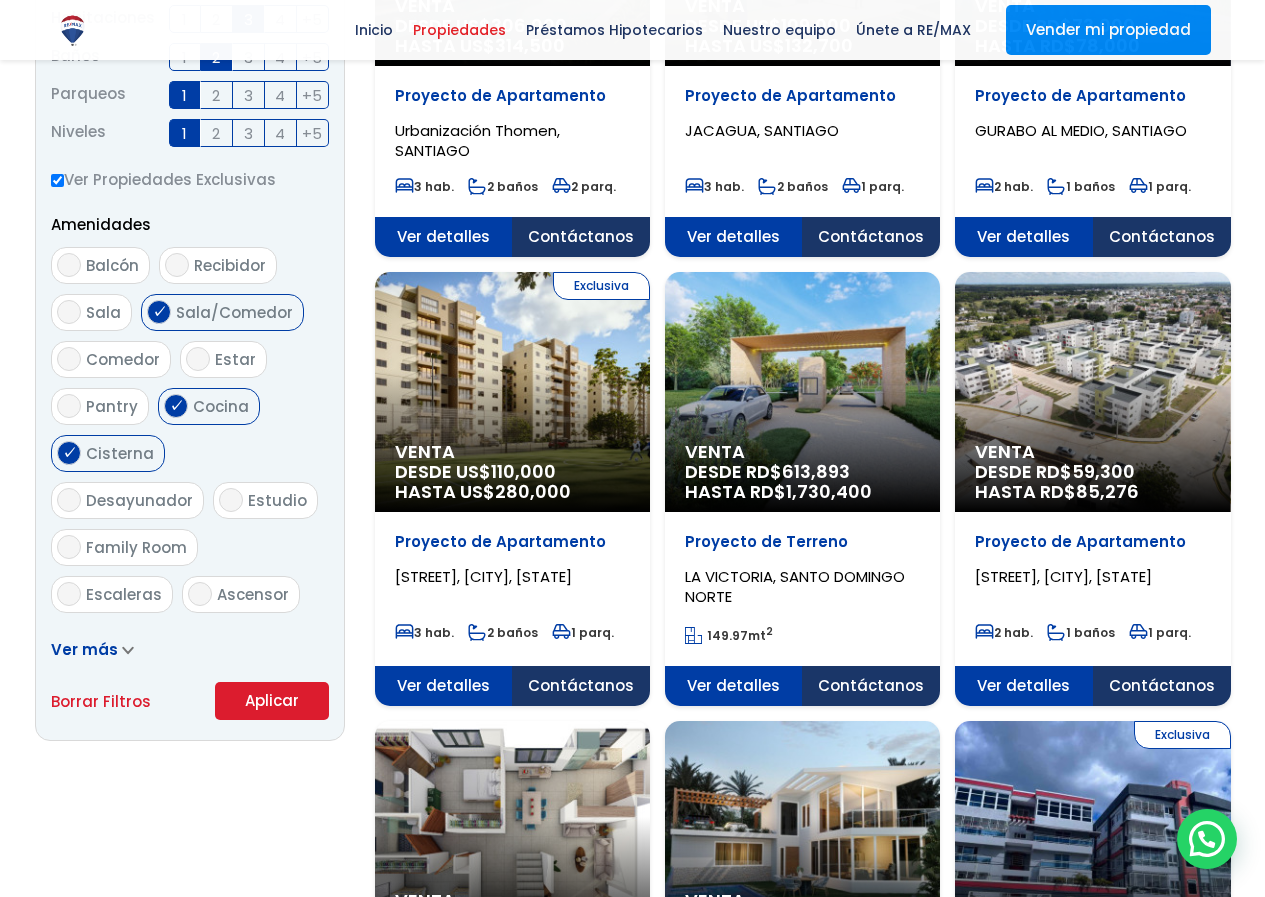 click on "Escaleras" at bounding box center (69, 594) 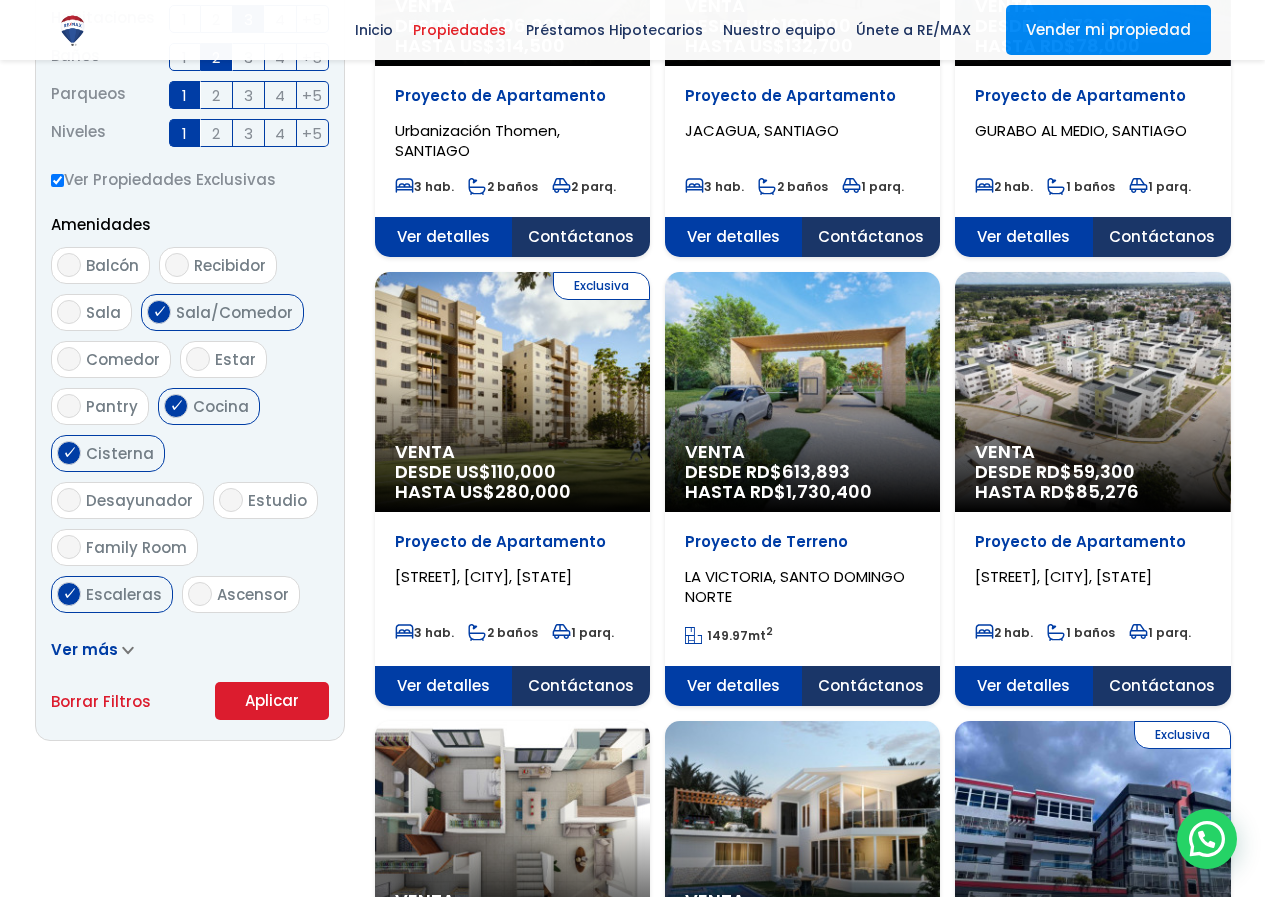 click on "Terraza techada" at bounding box center [69, 641] 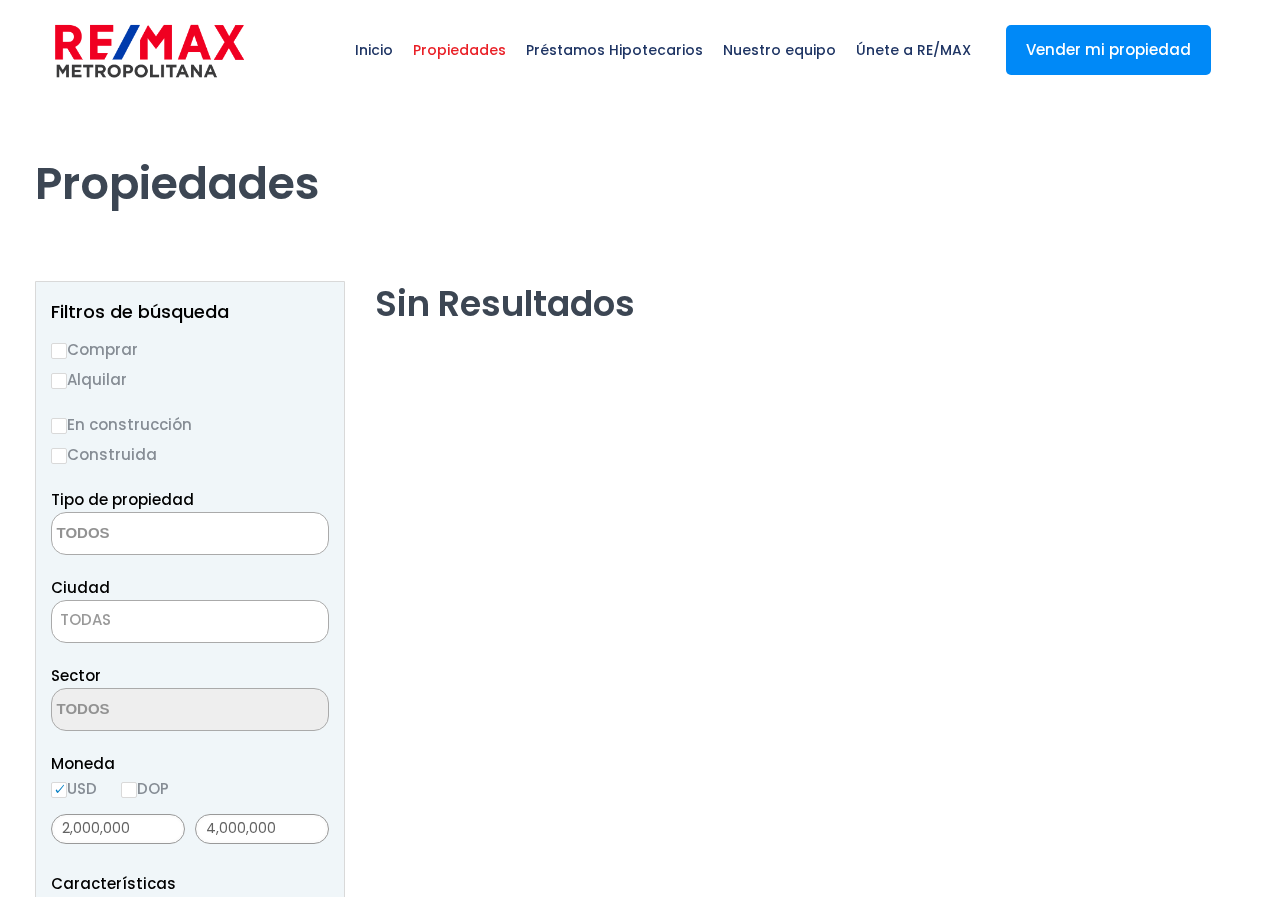 select 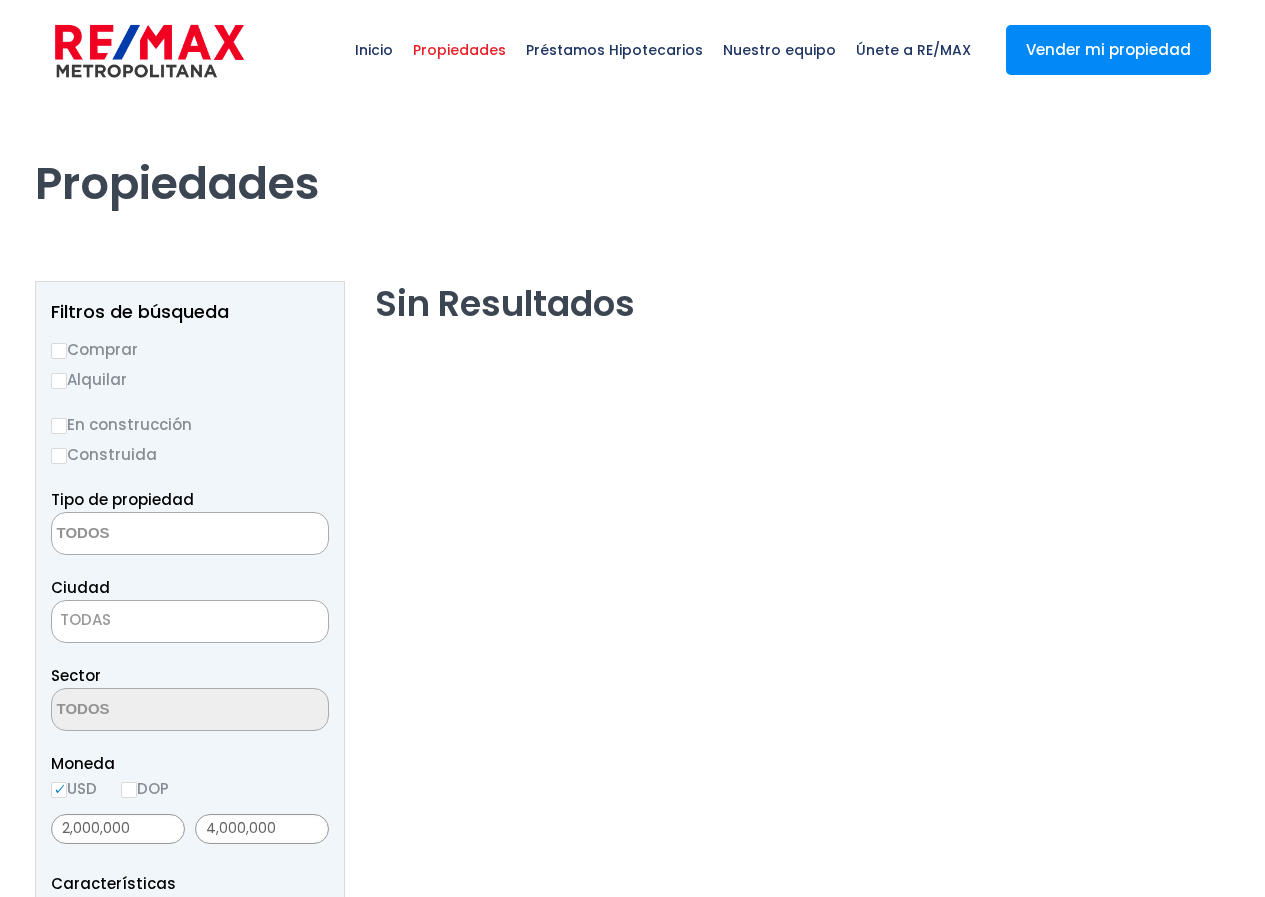 scroll, scrollTop: 0, scrollLeft: 0, axis: both 